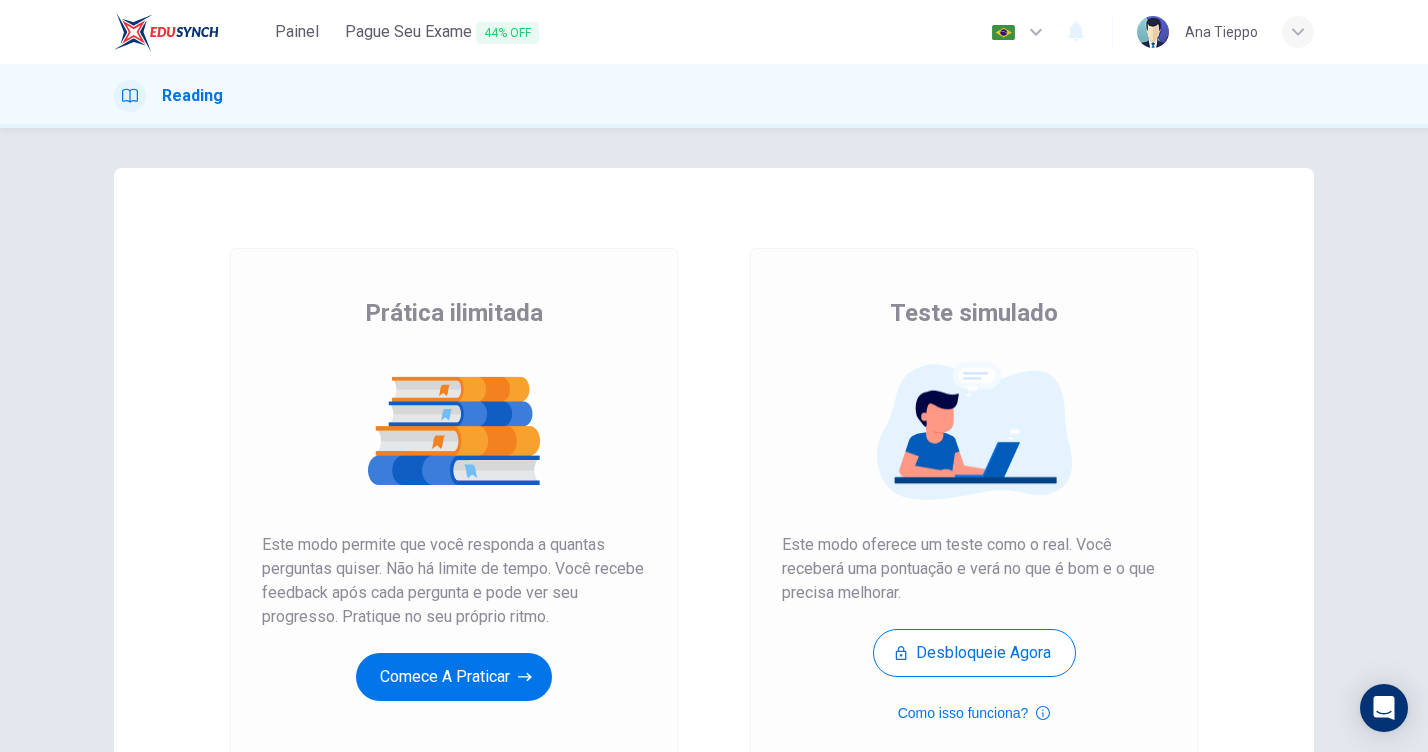 scroll, scrollTop: 0, scrollLeft: 0, axis: both 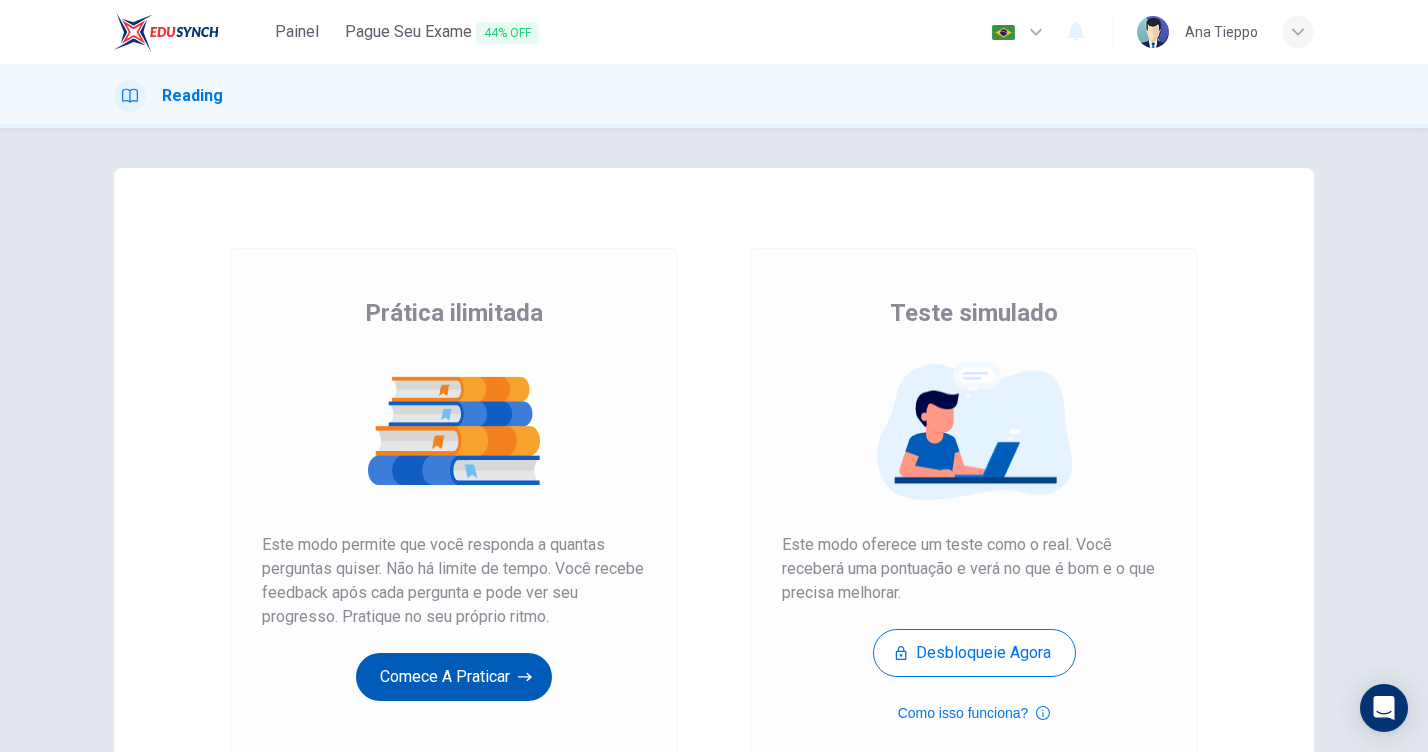 click on "Comece a praticar" at bounding box center [454, 677] 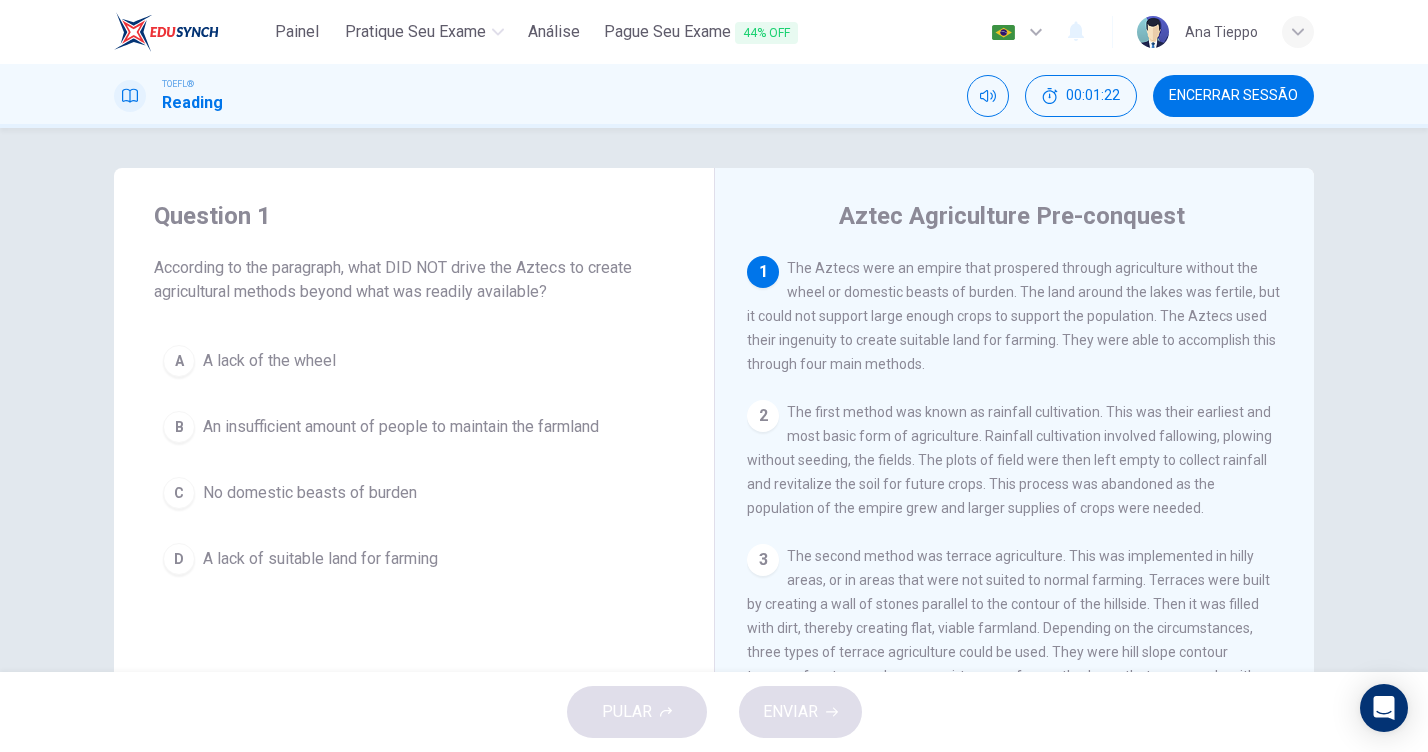 click on "A lack of suitable land for farming" at bounding box center (269, 361) 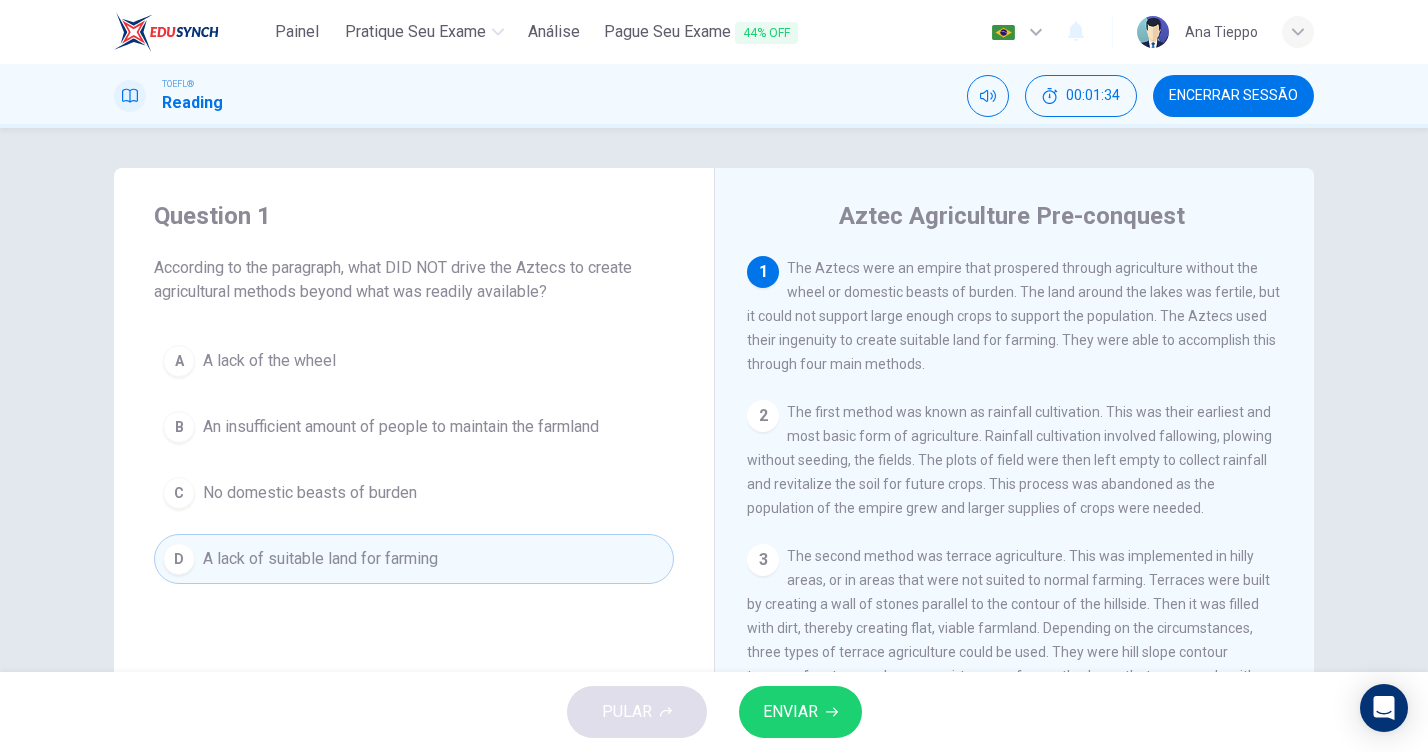 click on "ENVIAR" at bounding box center (790, 712) 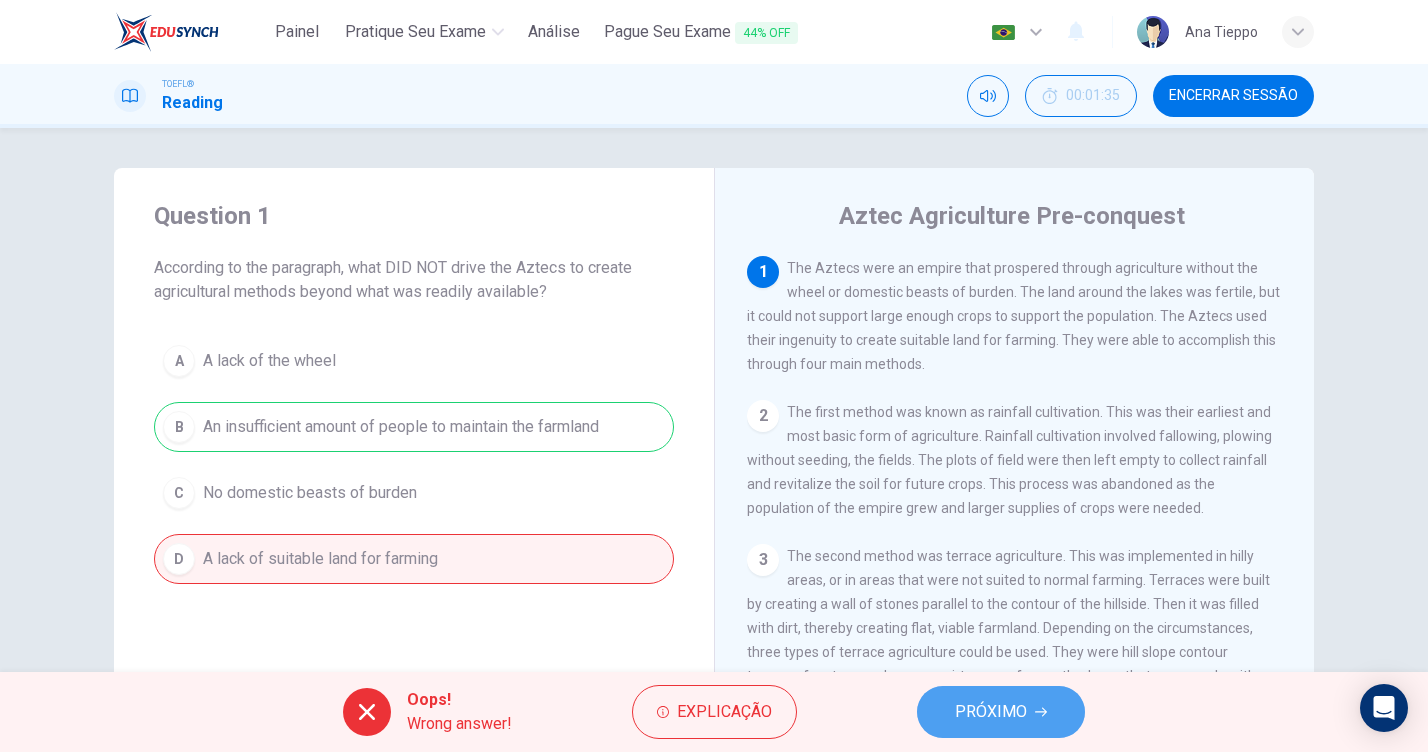 click on "PRÓXIMO" at bounding box center (1001, 712) 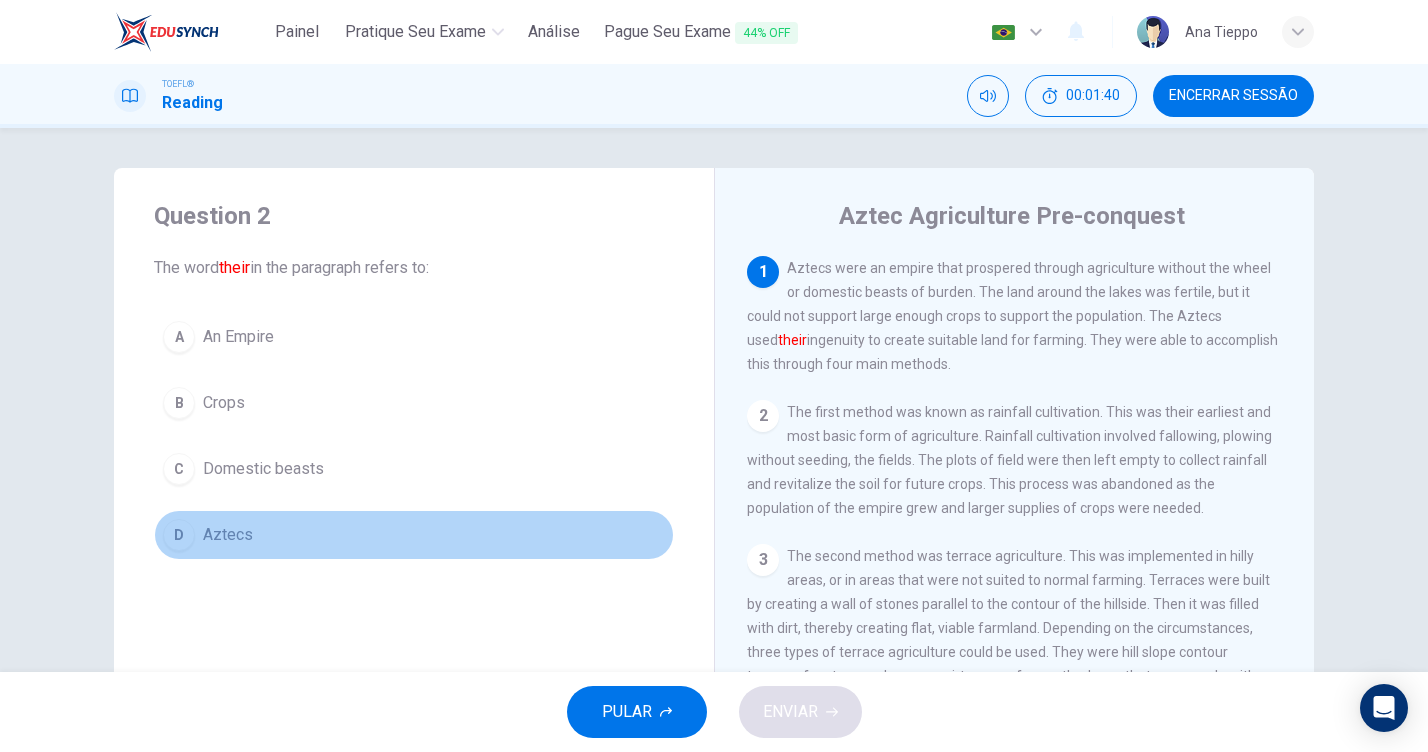 click on "Aztecs" at bounding box center (238, 337) 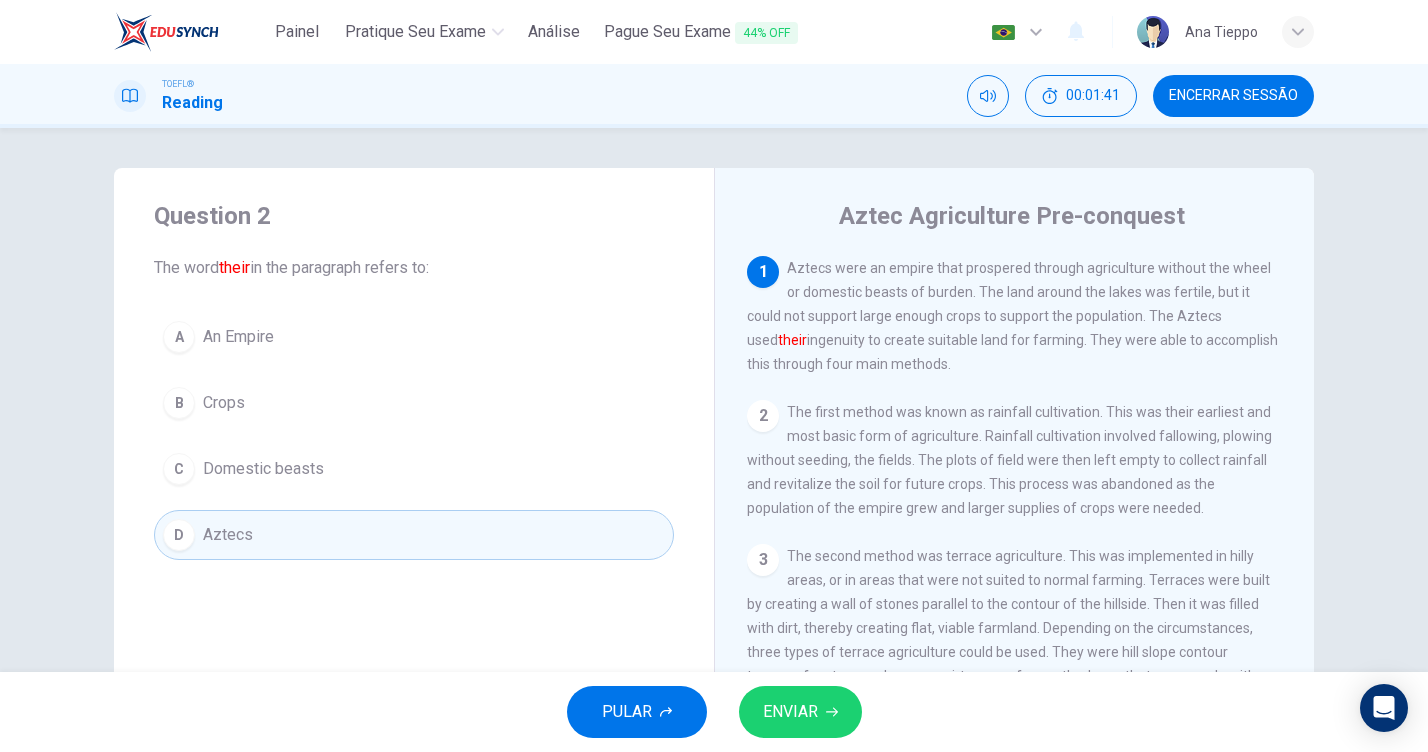 click on "ENVIAR" at bounding box center [800, 712] 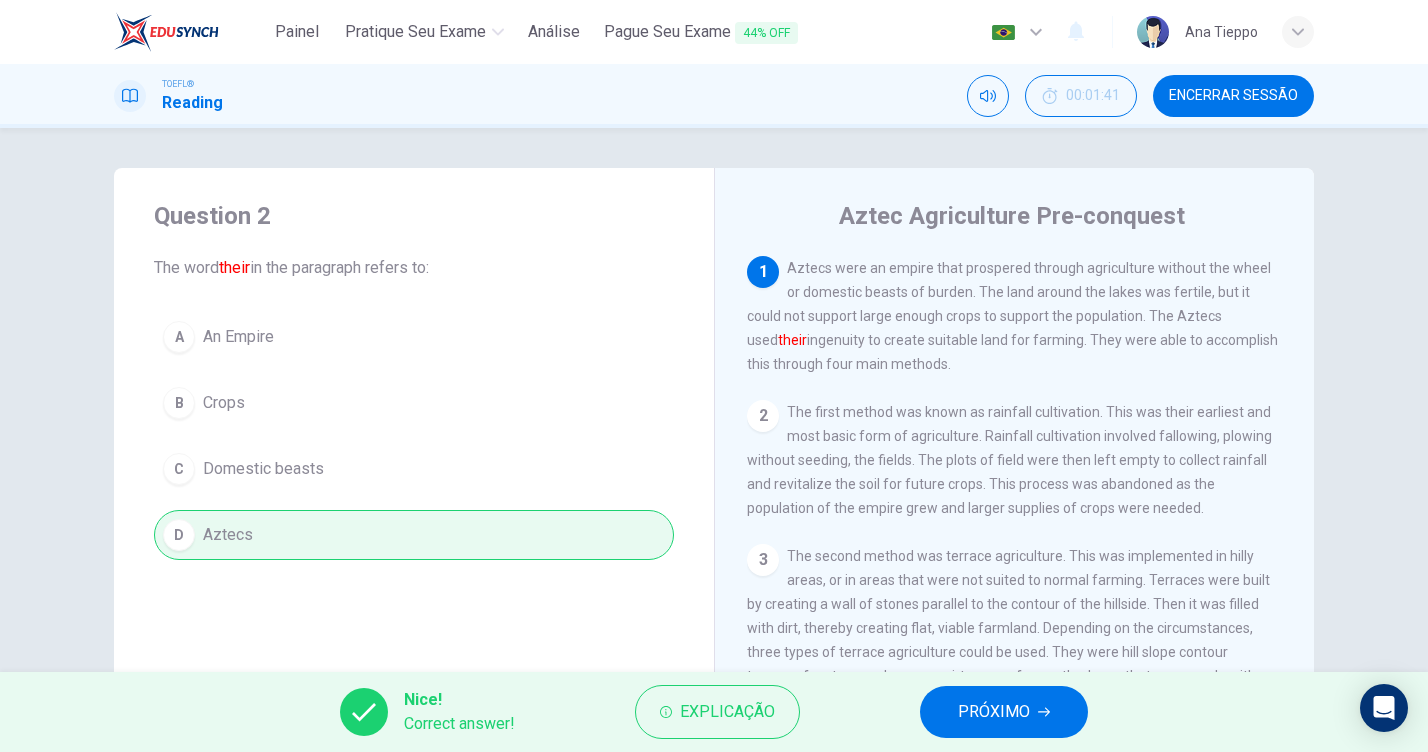 click on "PRÓXIMO" at bounding box center [994, 712] 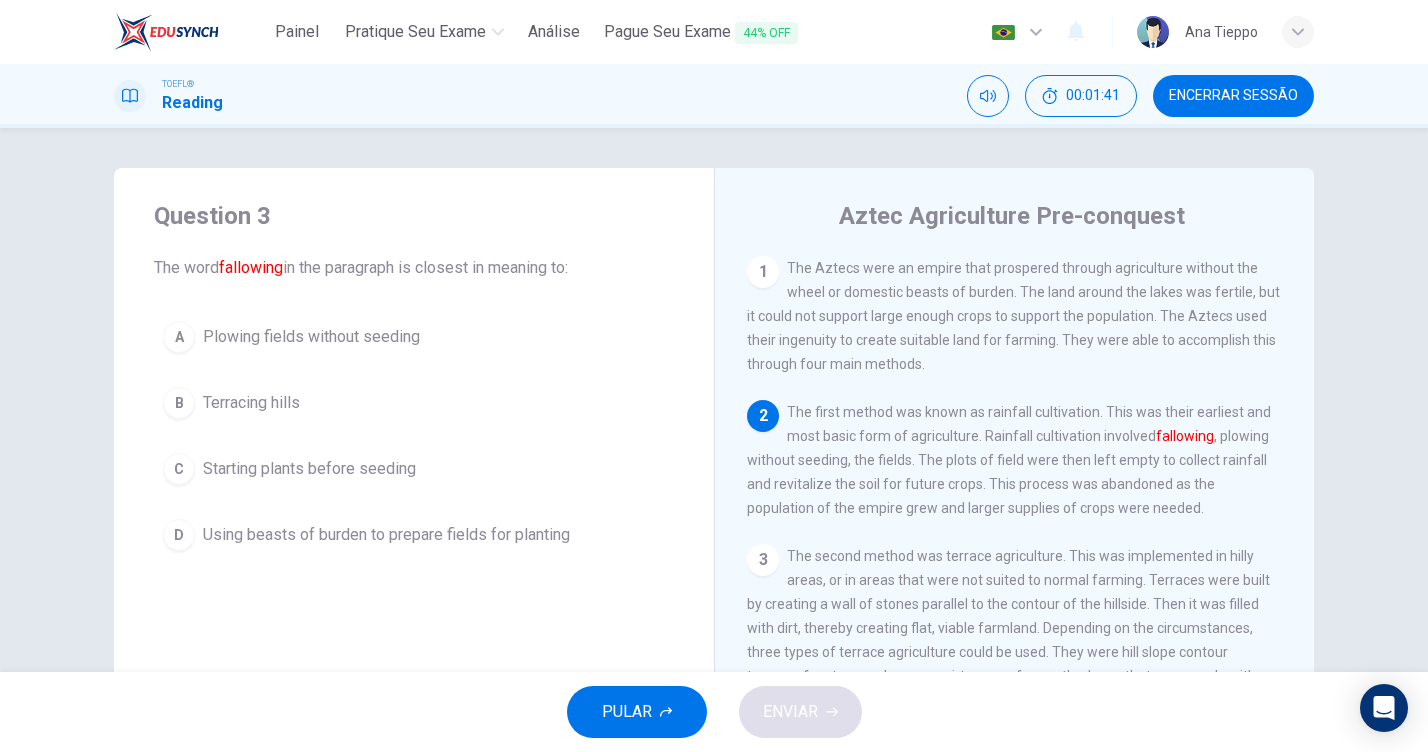 scroll, scrollTop: 144, scrollLeft: 0, axis: vertical 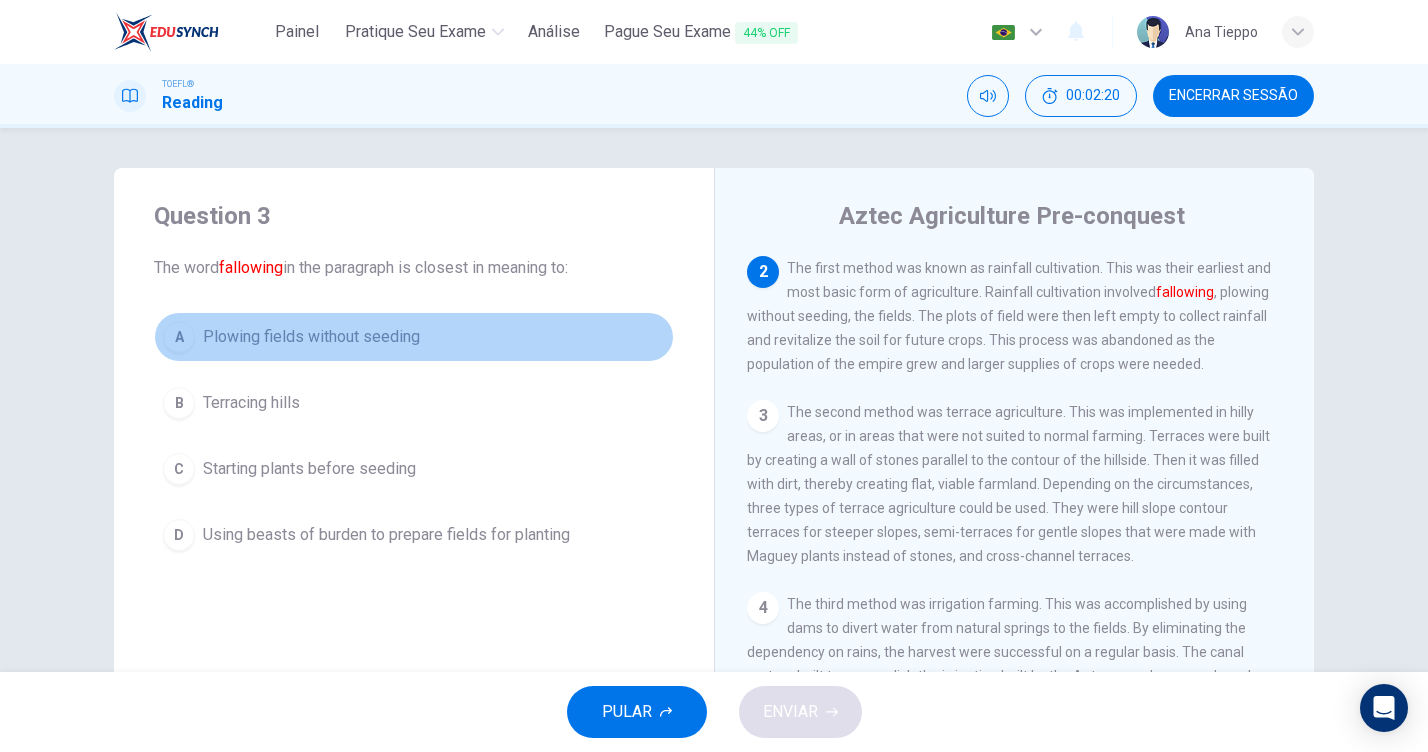 click on "Plowing fields without seeding" at bounding box center (311, 337) 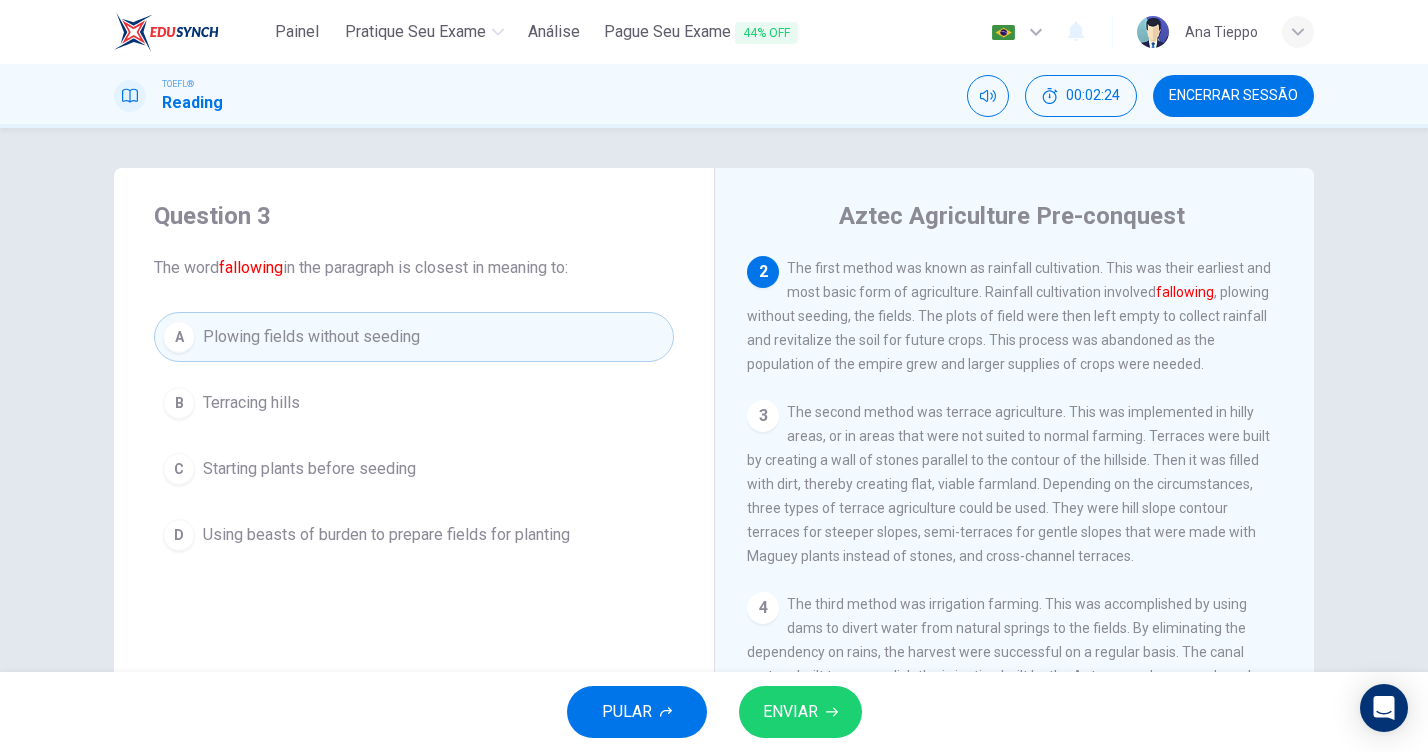 click on "ENVIAR" at bounding box center [790, 712] 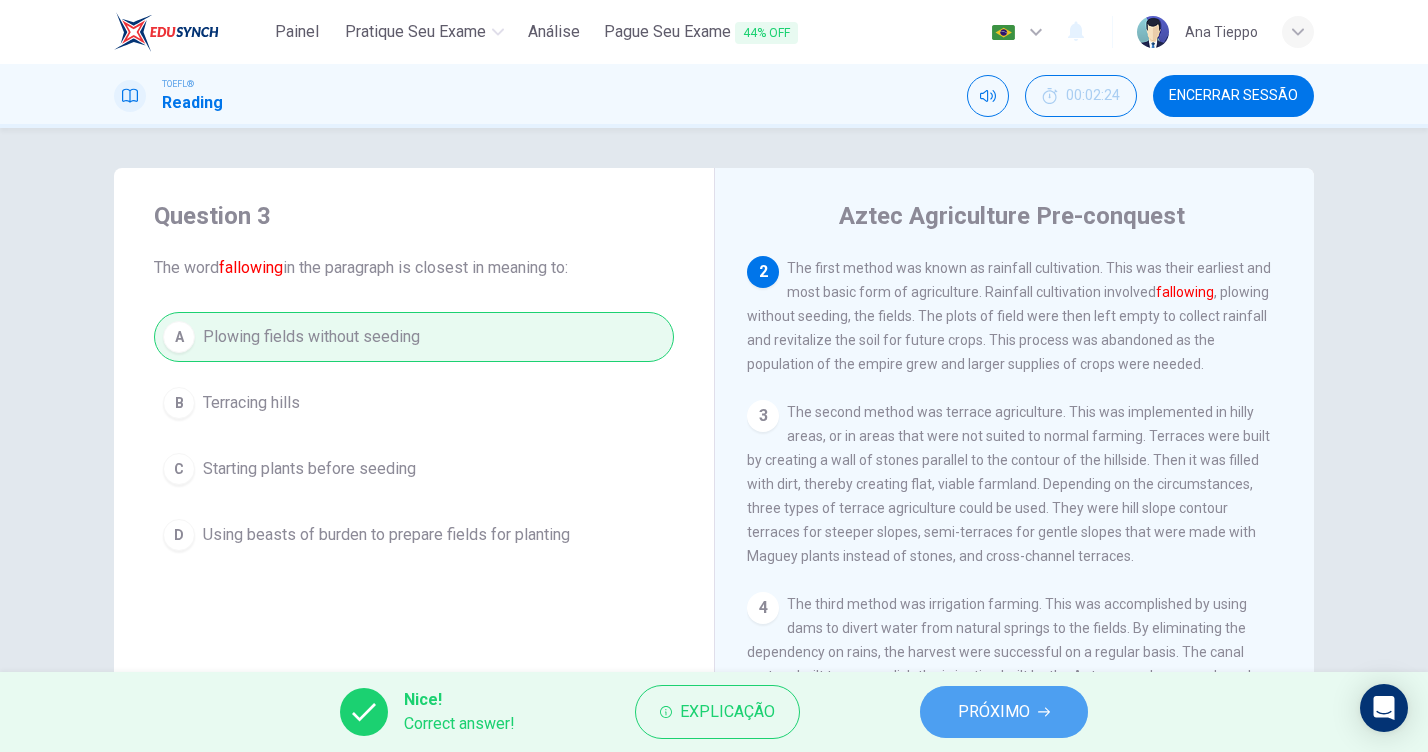 click on "PRÓXIMO" at bounding box center [994, 712] 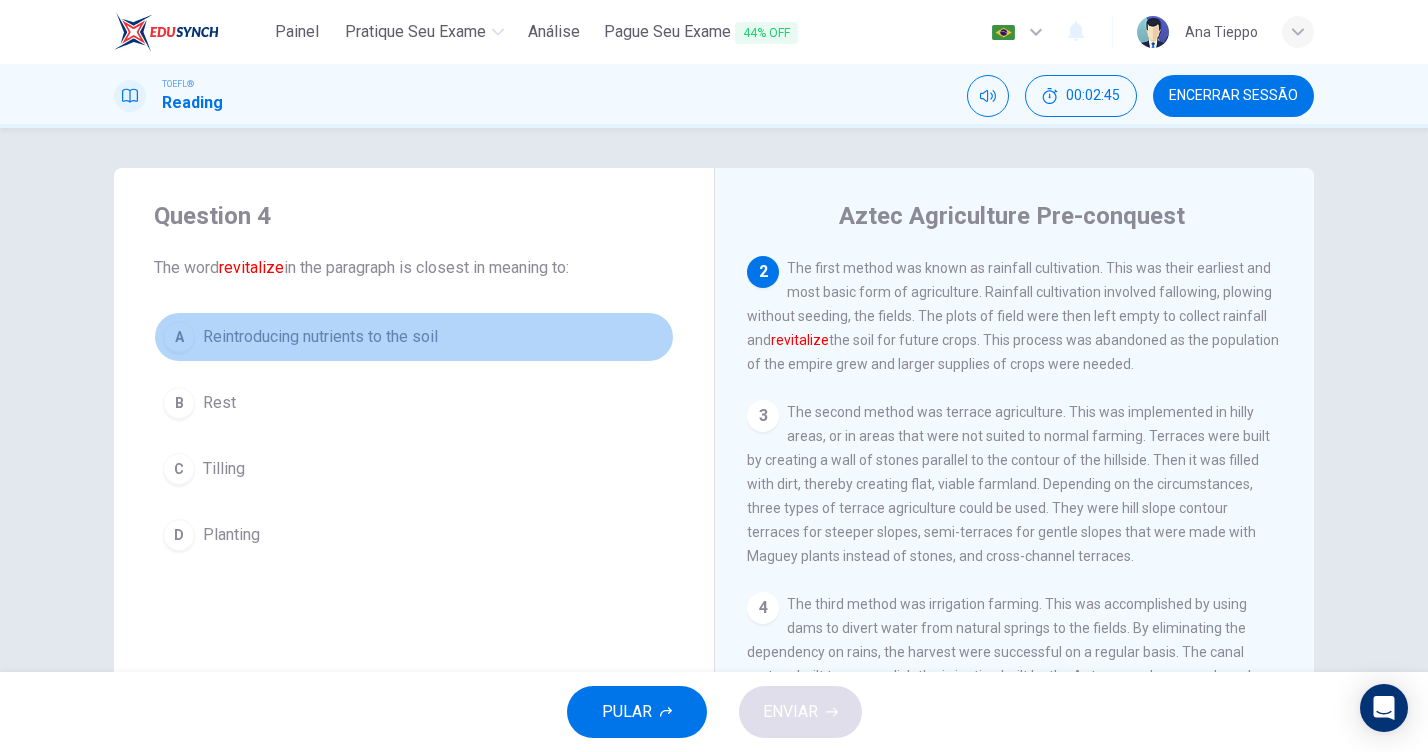 click on "Reintroducing nutrients to the soil" at bounding box center [320, 337] 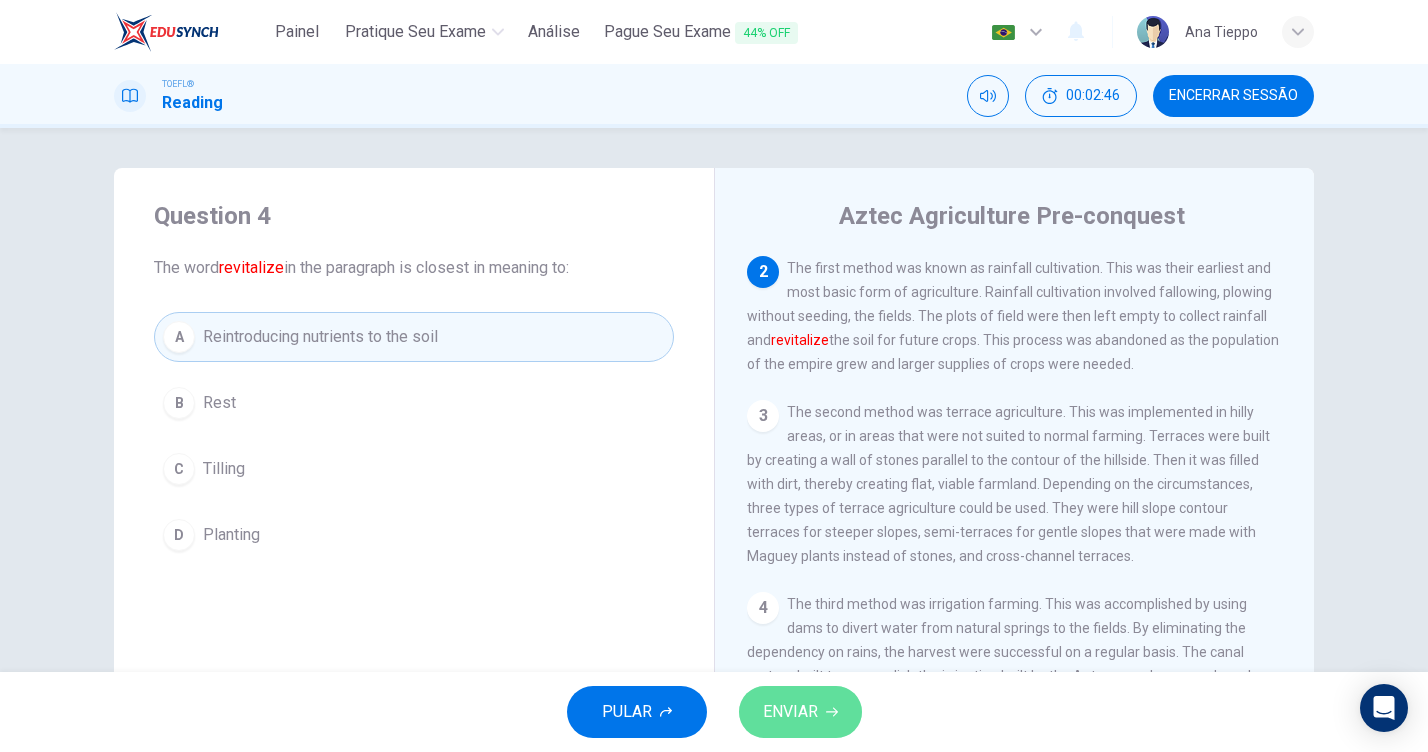 click on "ENVIAR" at bounding box center (790, 712) 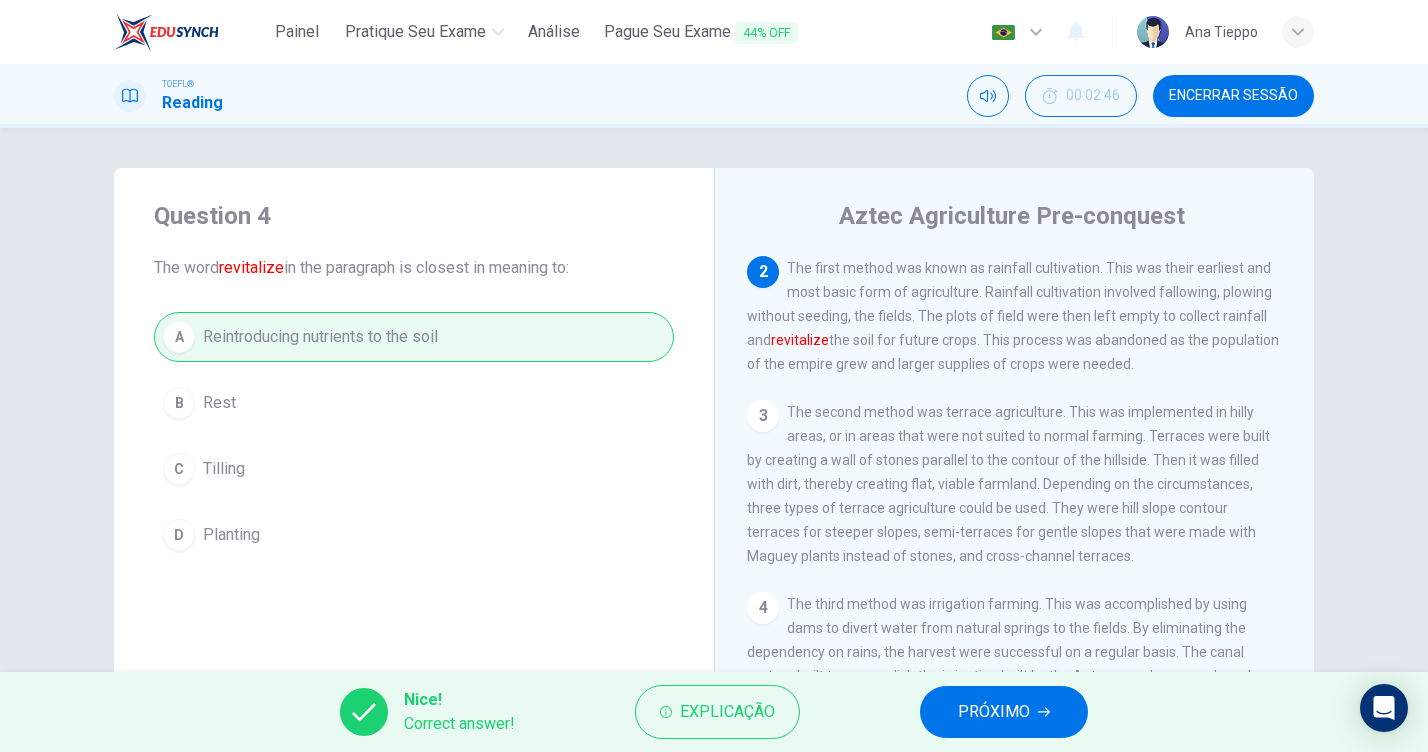 click on "PRÓXIMO" at bounding box center [994, 712] 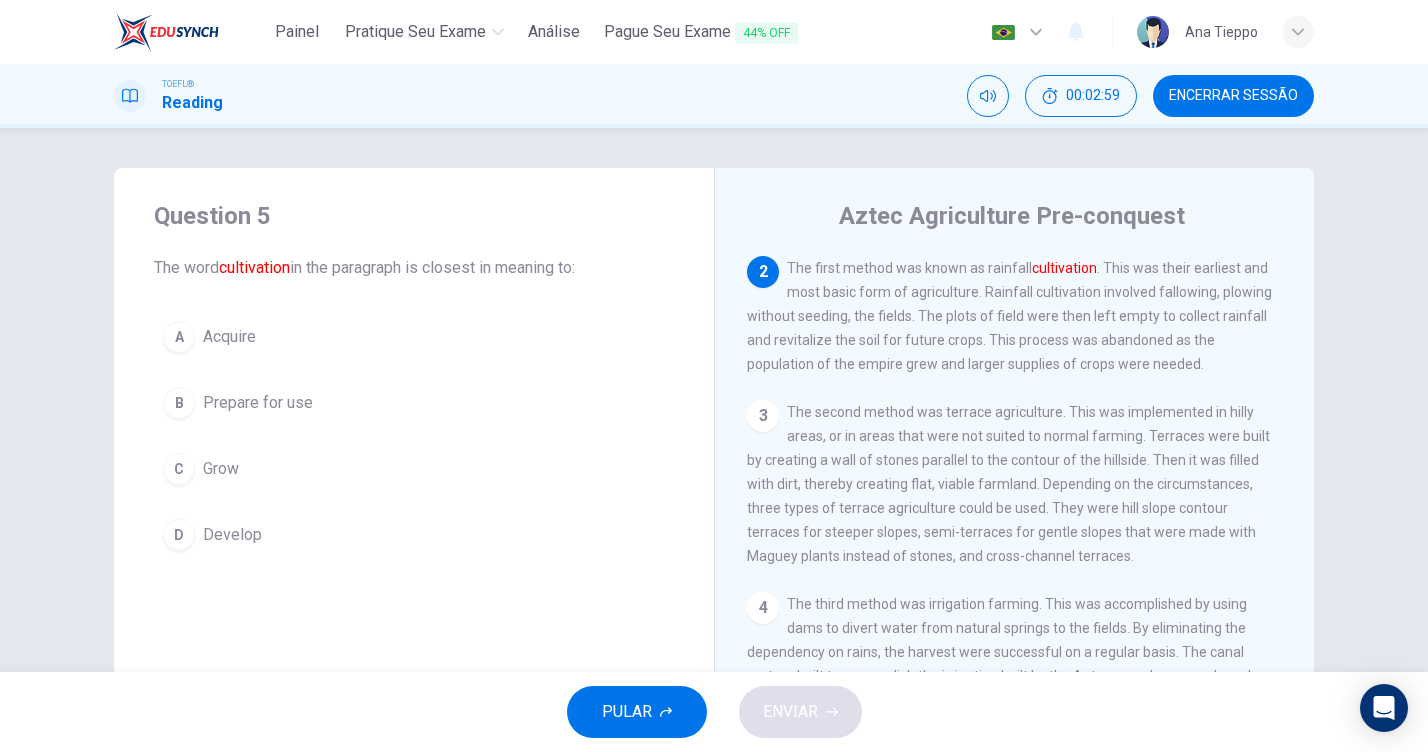 click on "A" at bounding box center (179, 337) 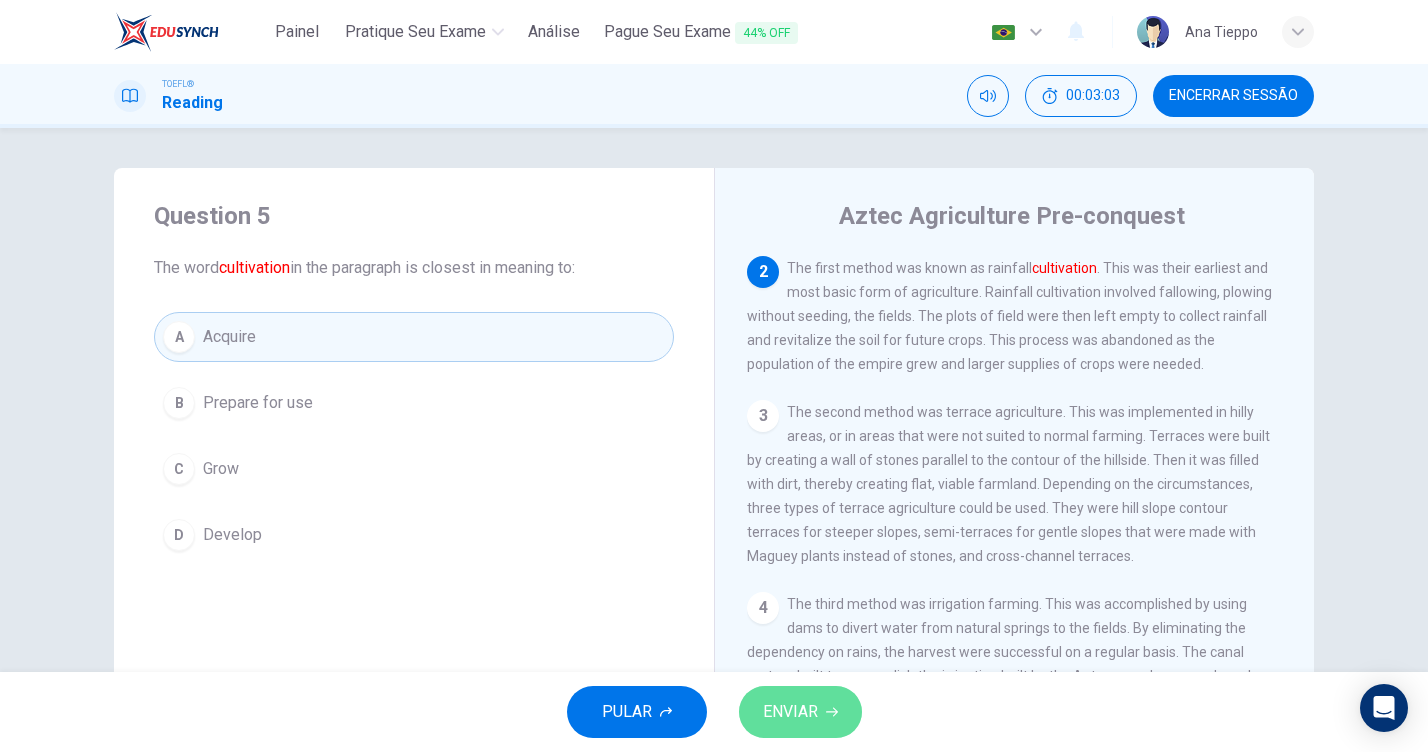 click on "ENVIAR" at bounding box center [790, 712] 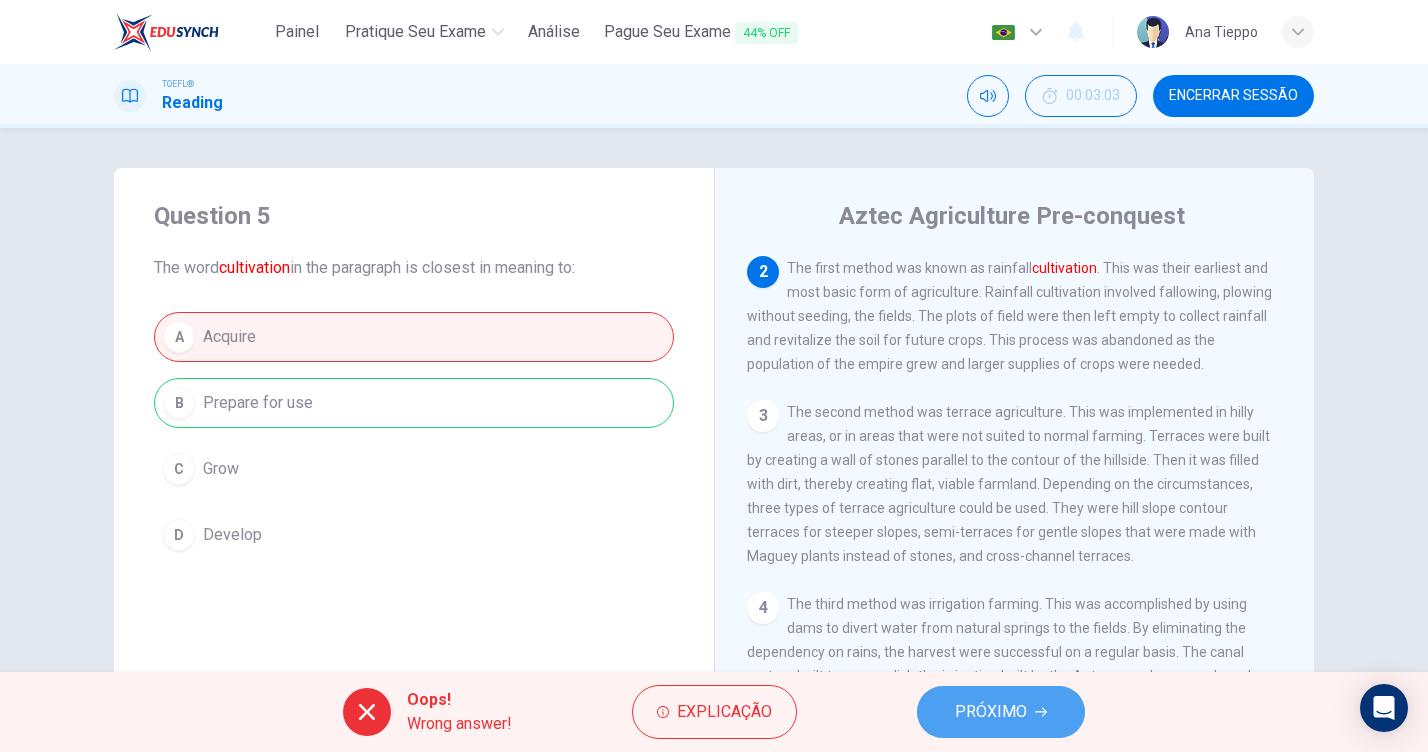 click on "PRÓXIMO" at bounding box center [991, 712] 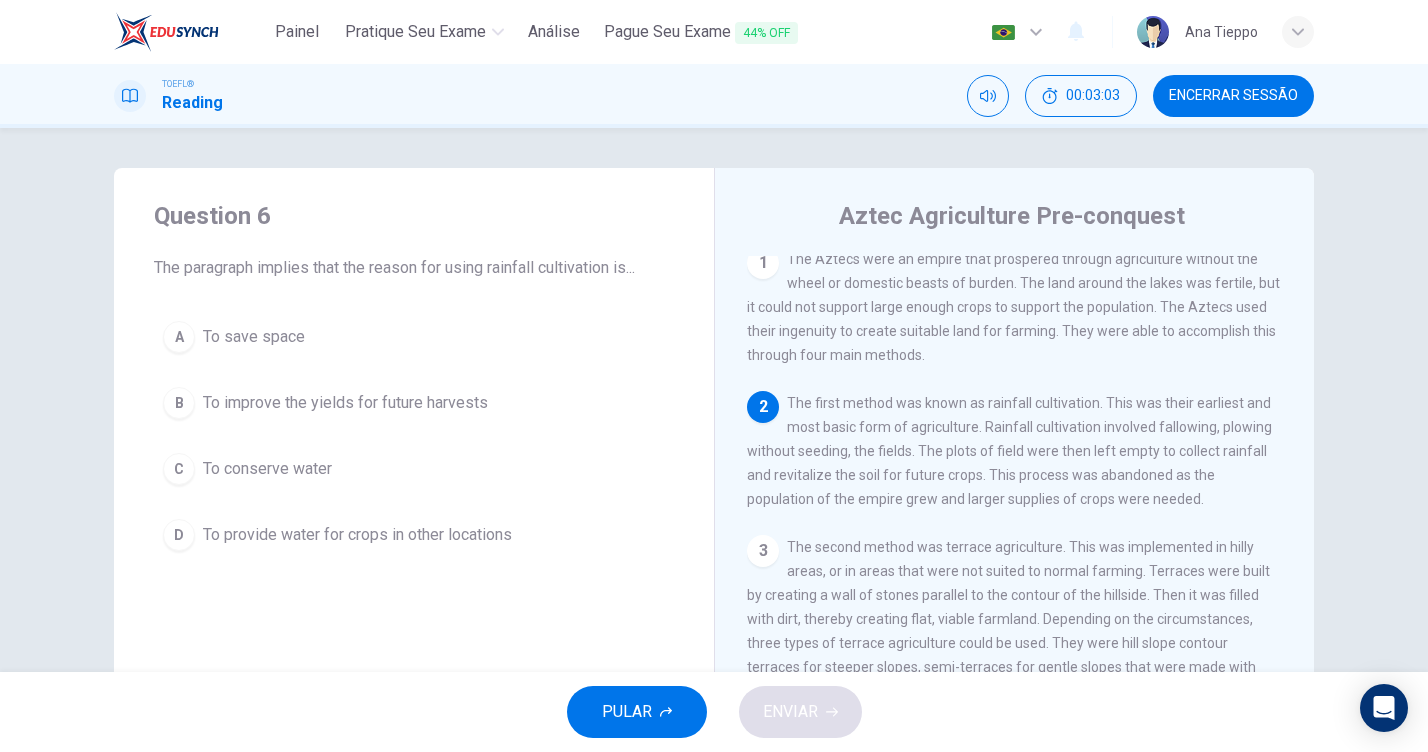 scroll, scrollTop: 0, scrollLeft: 0, axis: both 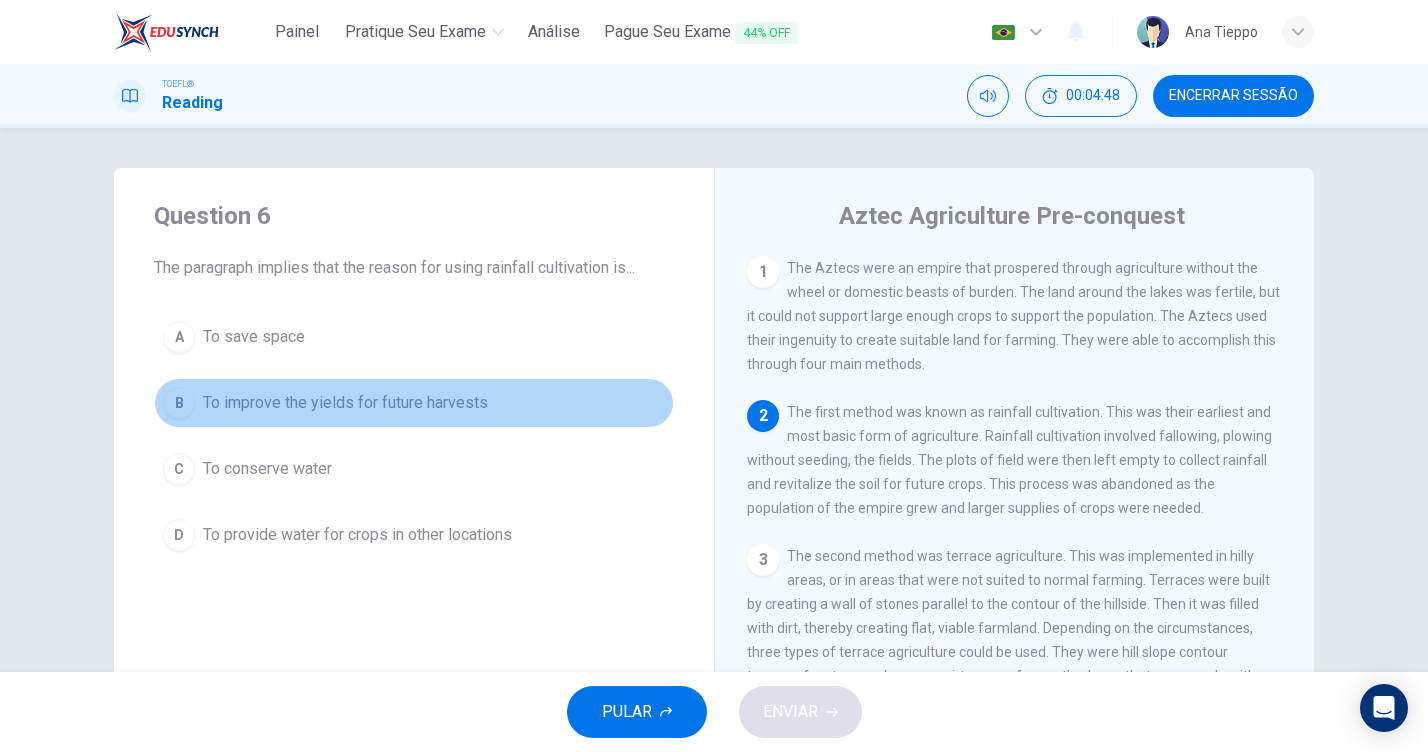 click on "To improve the yields for future harvests" at bounding box center [254, 337] 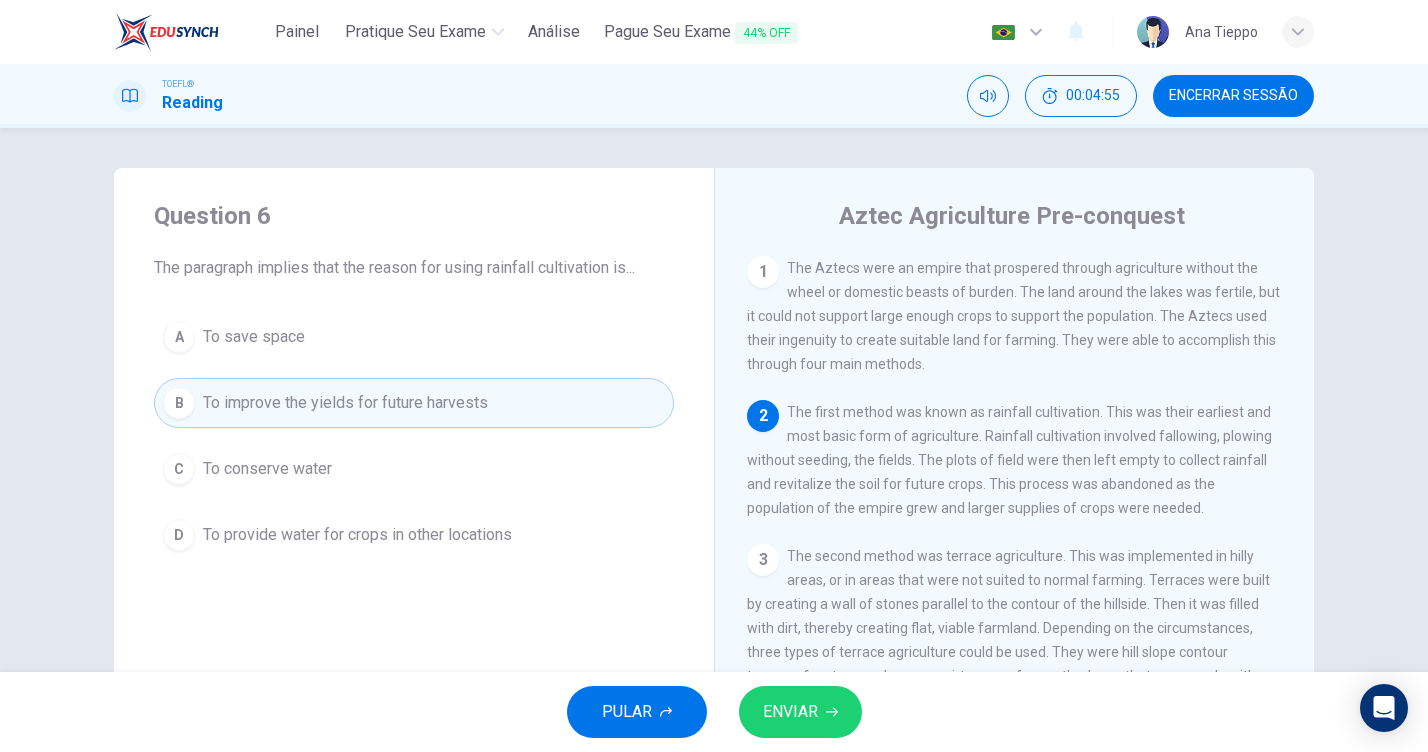 click on "ENVIAR" at bounding box center [790, 712] 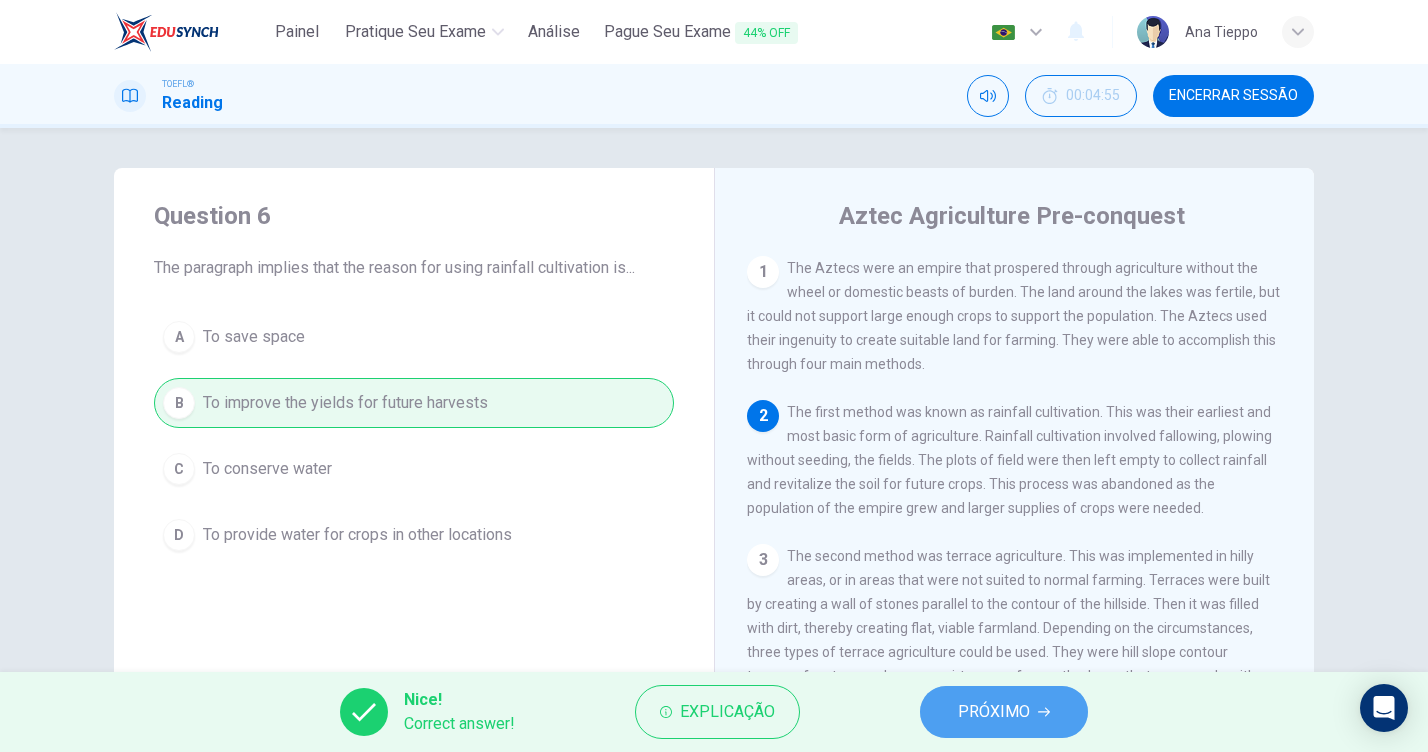 click on "PRÓXIMO" at bounding box center [994, 712] 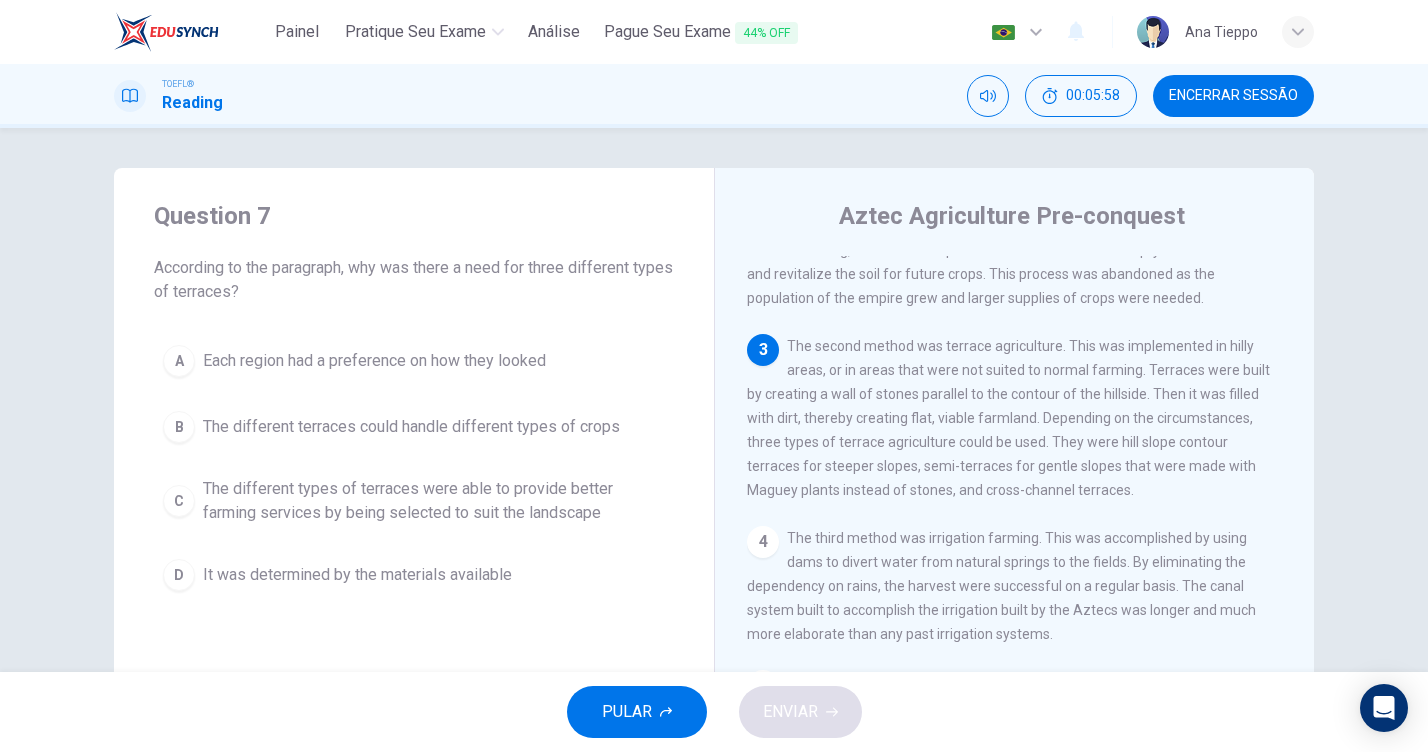 scroll, scrollTop: 211, scrollLeft: 0, axis: vertical 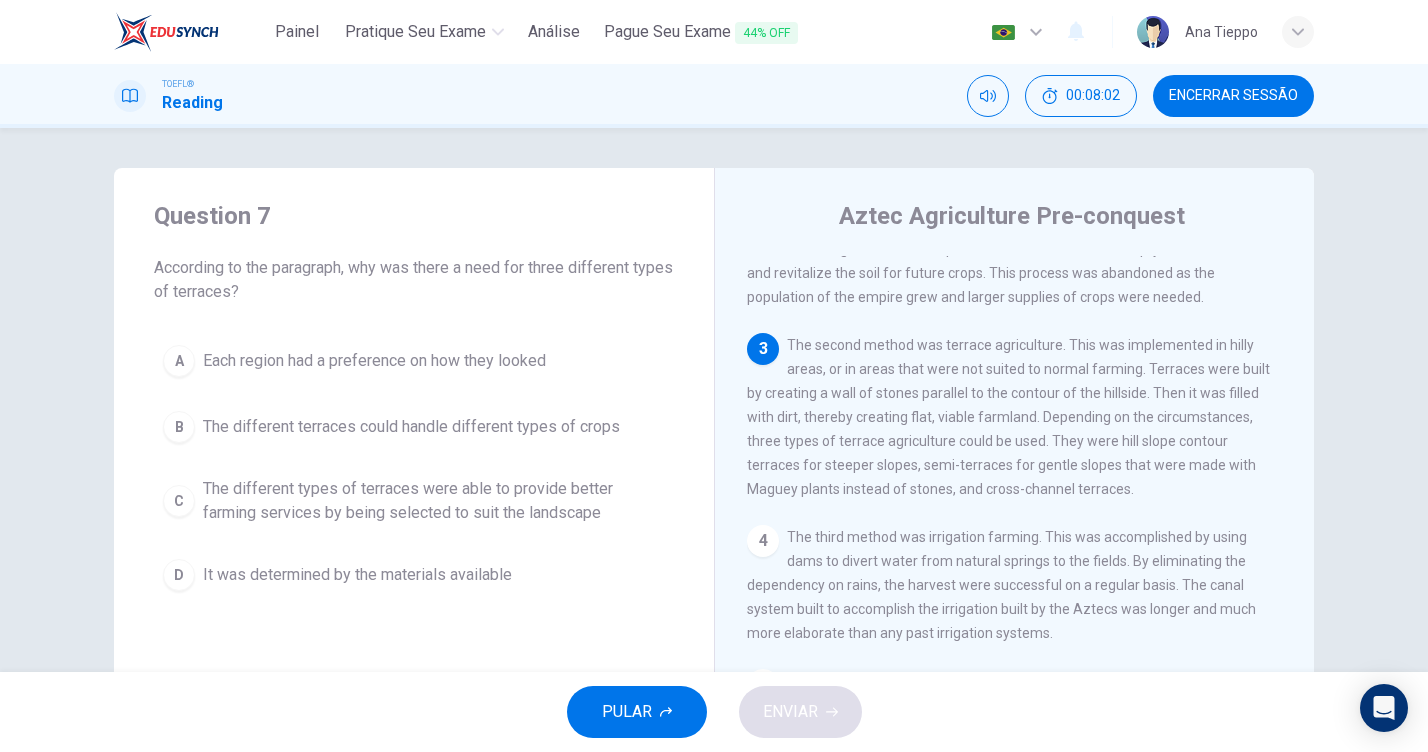 click on "The different types of terraces were able to provide better farming services by being selected to suit the landscape" at bounding box center [374, 361] 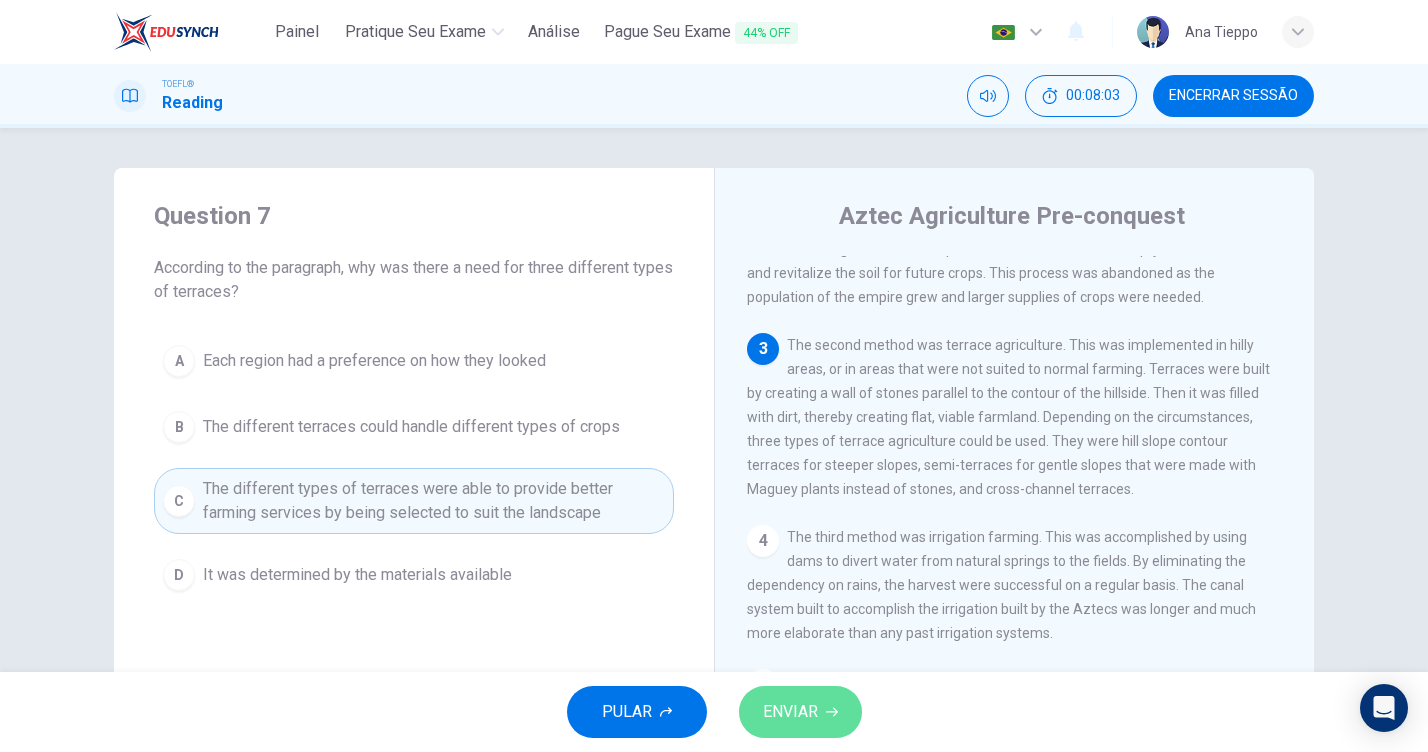 click on "ENVIAR" at bounding box center (790, 712) 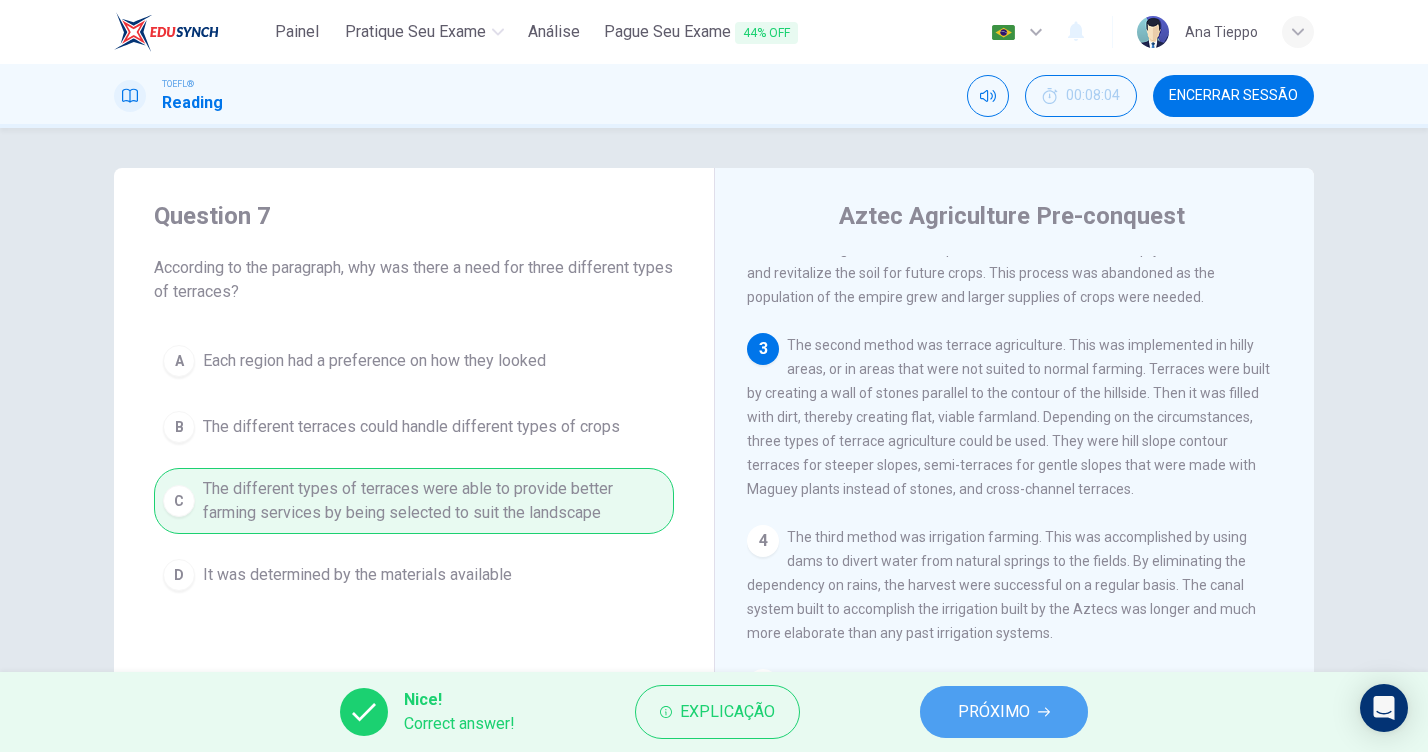 click on "PRÓXIMO" at bounding box center [1004, 712] 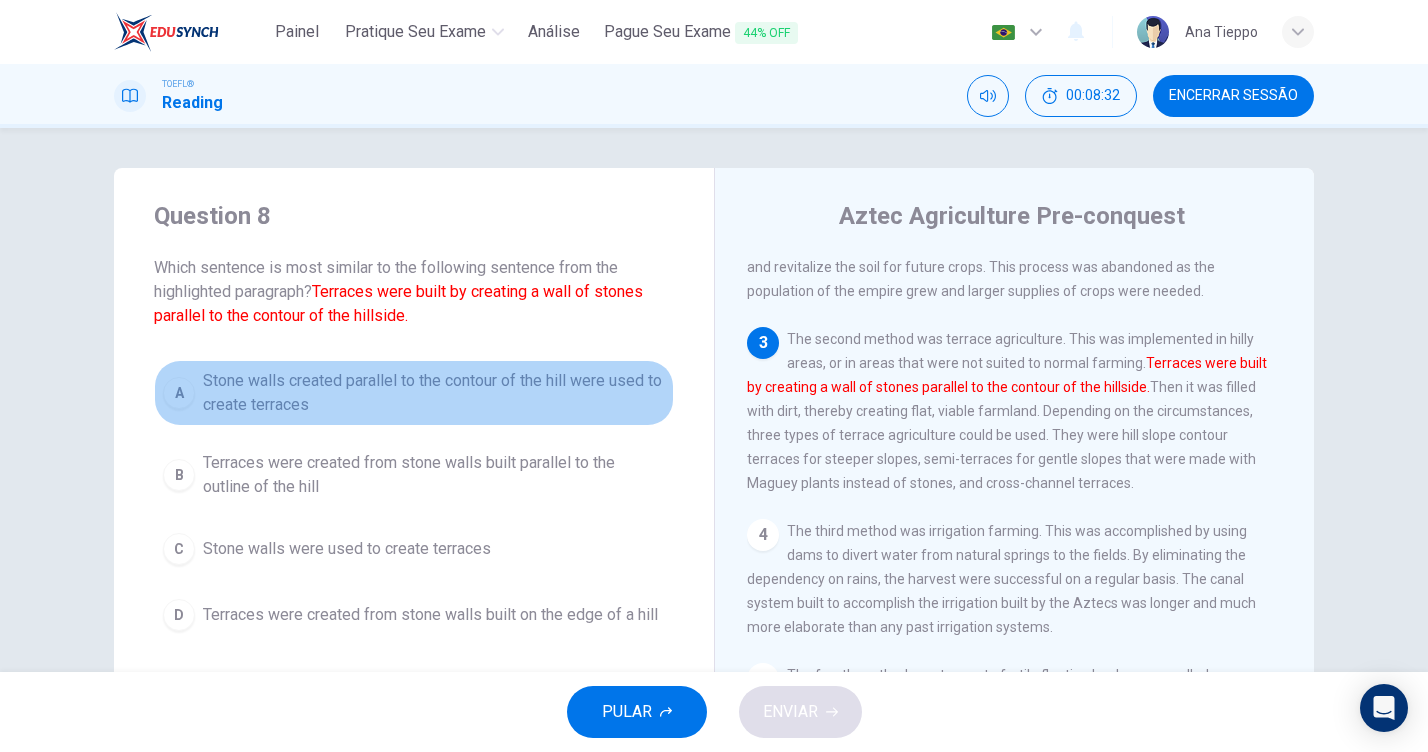 click on "Stone walls created parallel to the contour of the hill were used to create terraces" at bounding box center [434, 393] 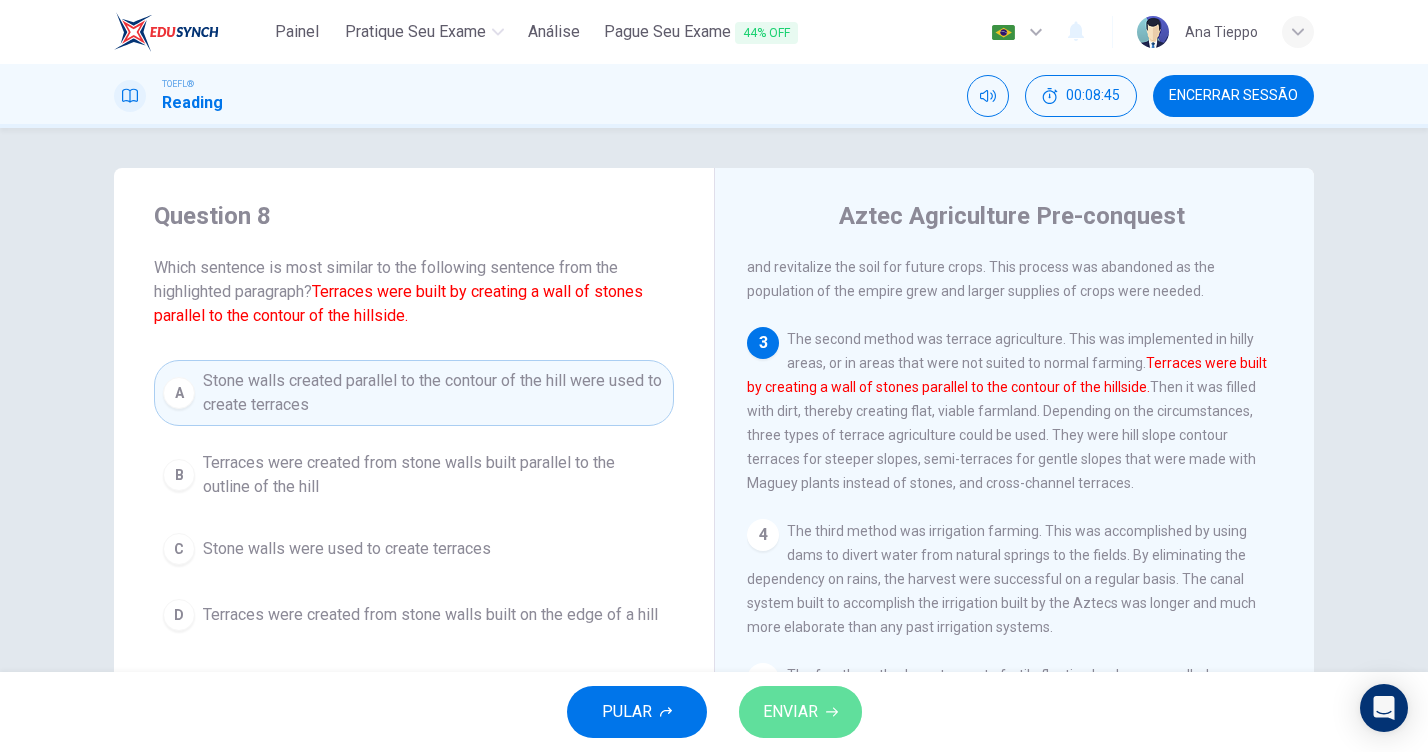 click on "ENVIAR" at bounding box center [790, 712] 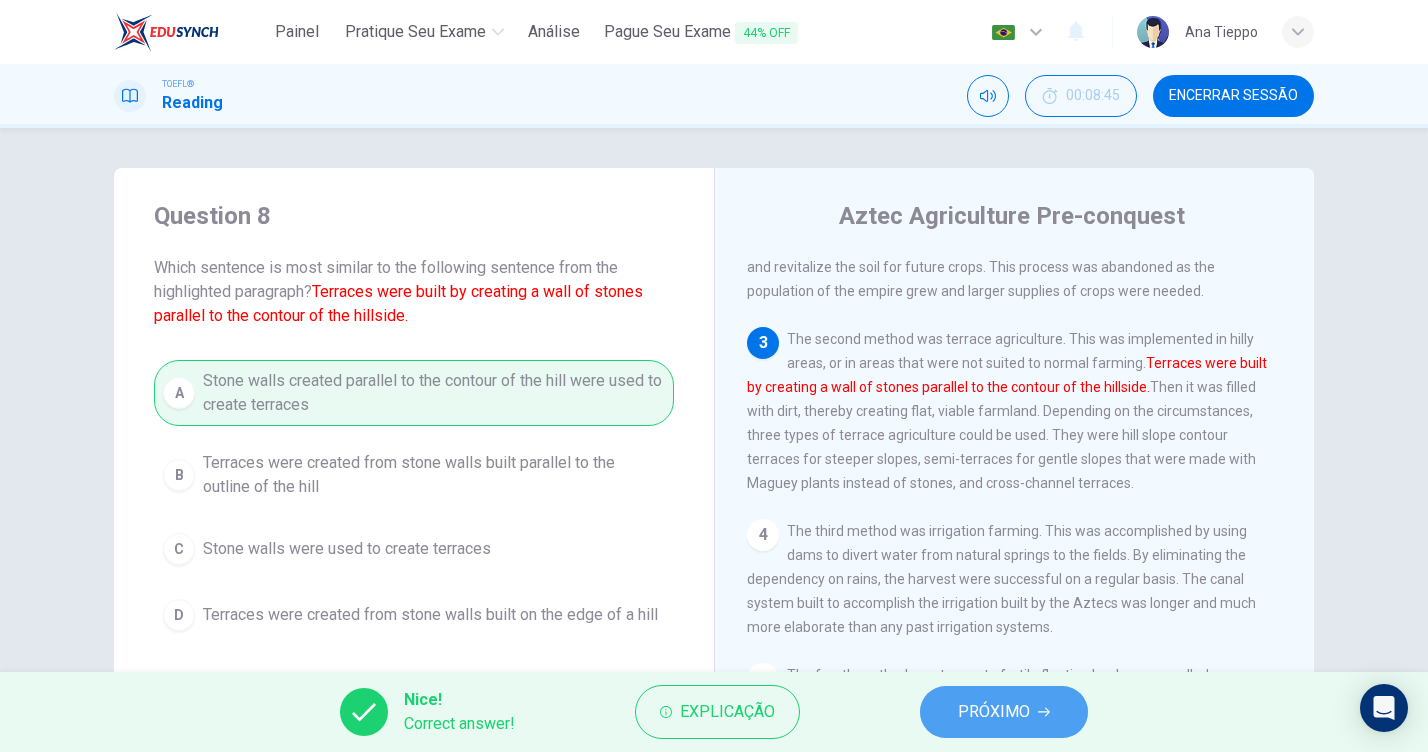 click on "PRÓXIMO" at bounding box center [994, 712] 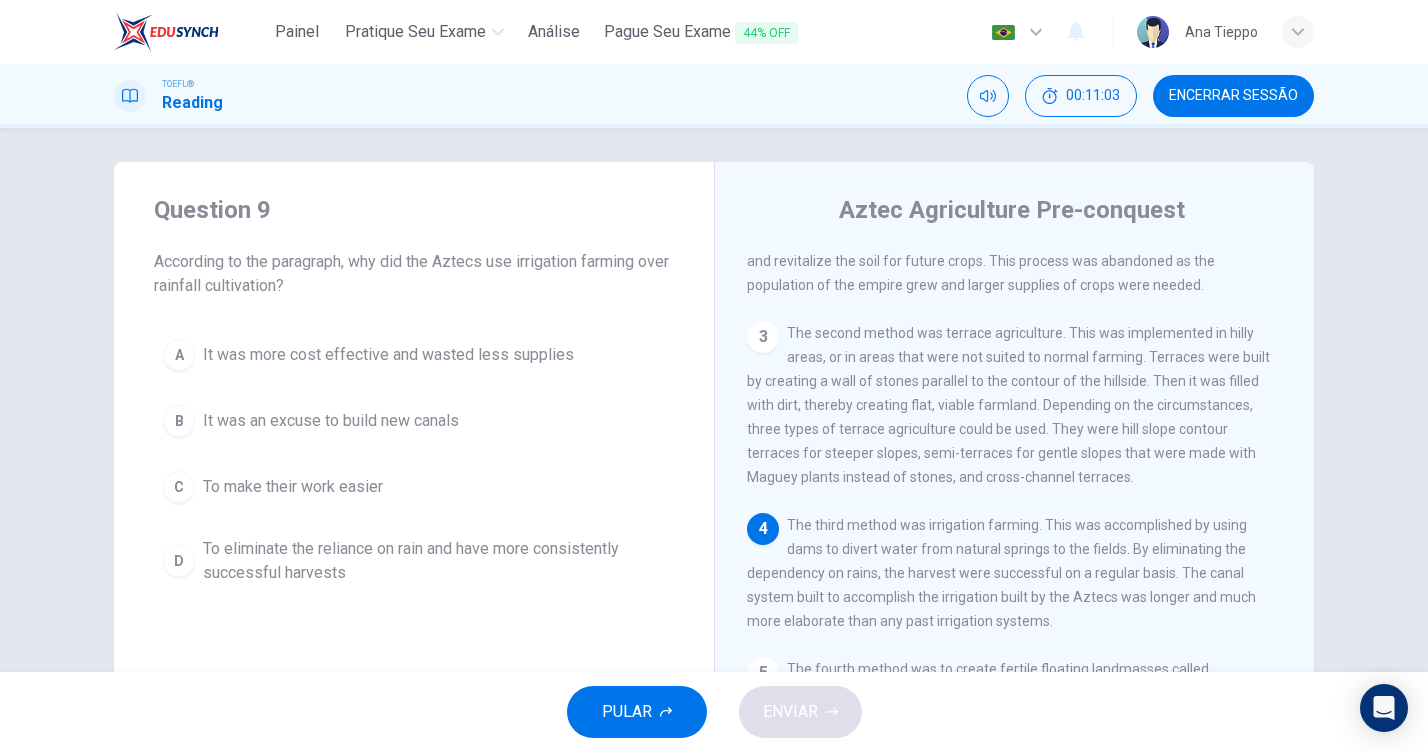 scroll, scrollTop: 0, scrollLeft: 0, axis: both 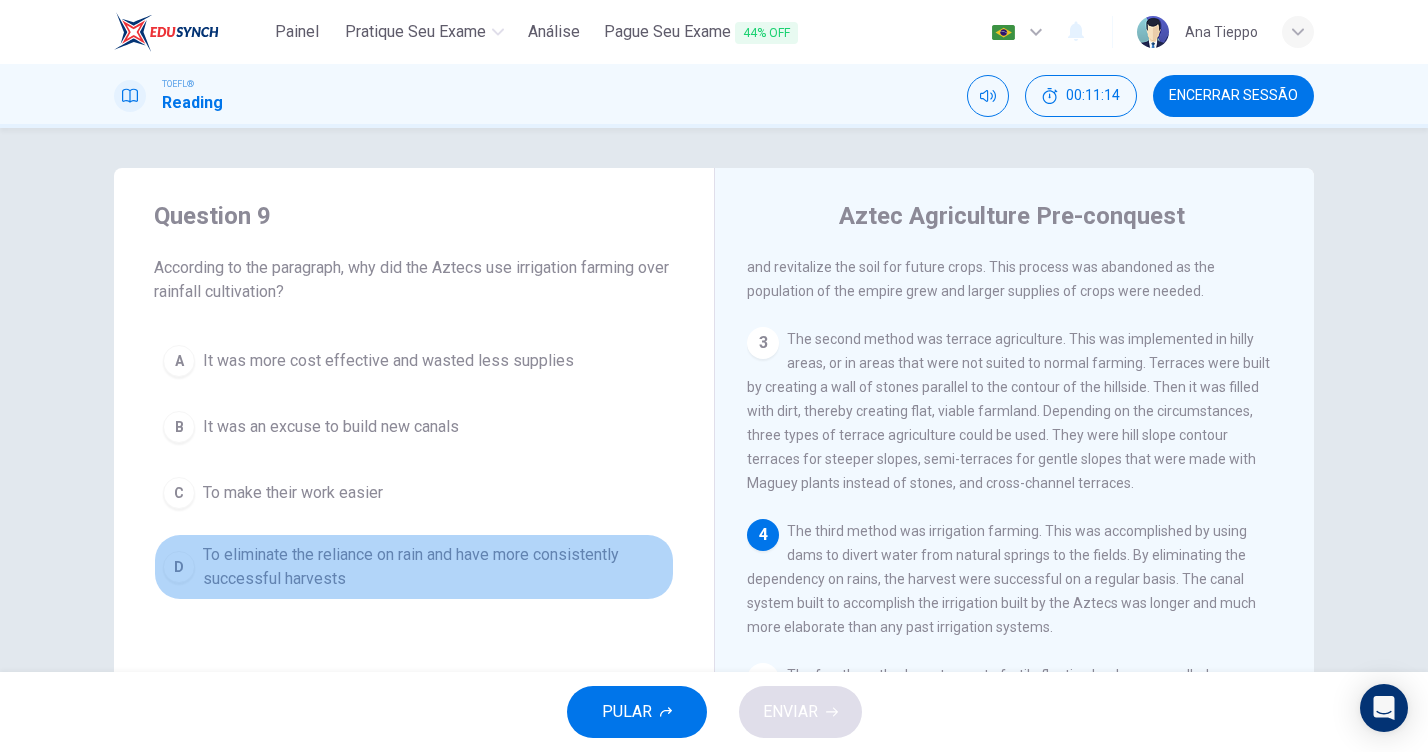 click on "To eliminate the reliance on rain and have more consistently successful harvests" at bounding box center [388, 361] 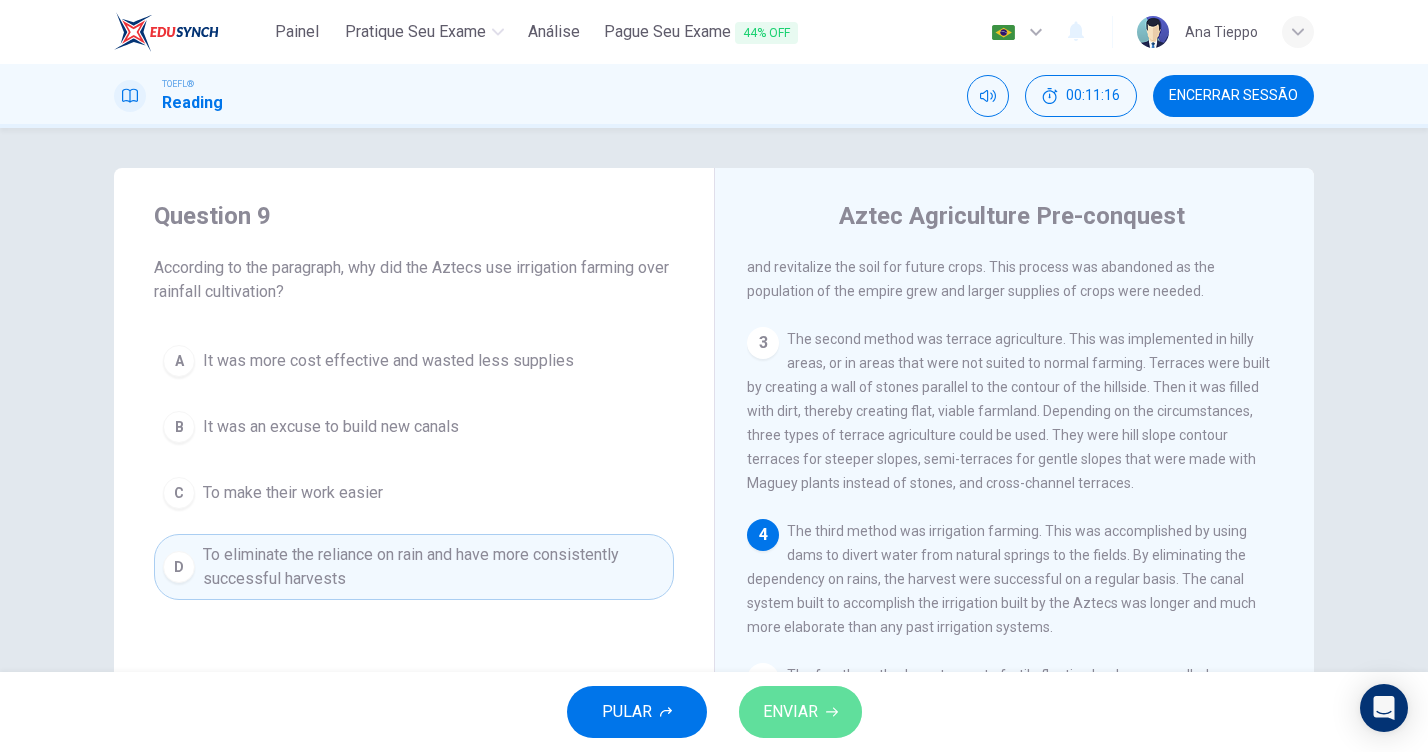 click on "ENVIAR" at bounding box center (790, 712) 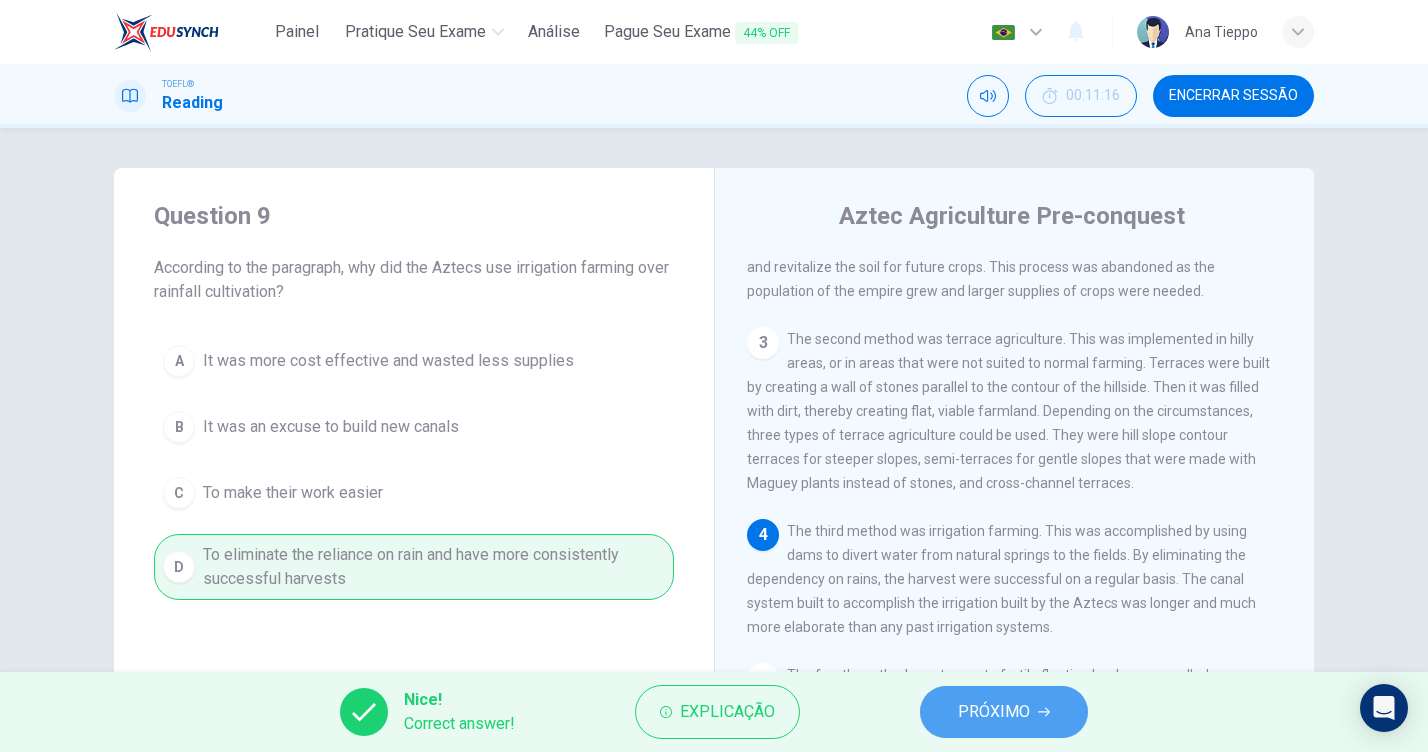 click on "PRÓXIMO" at bounding box center (994, 712) 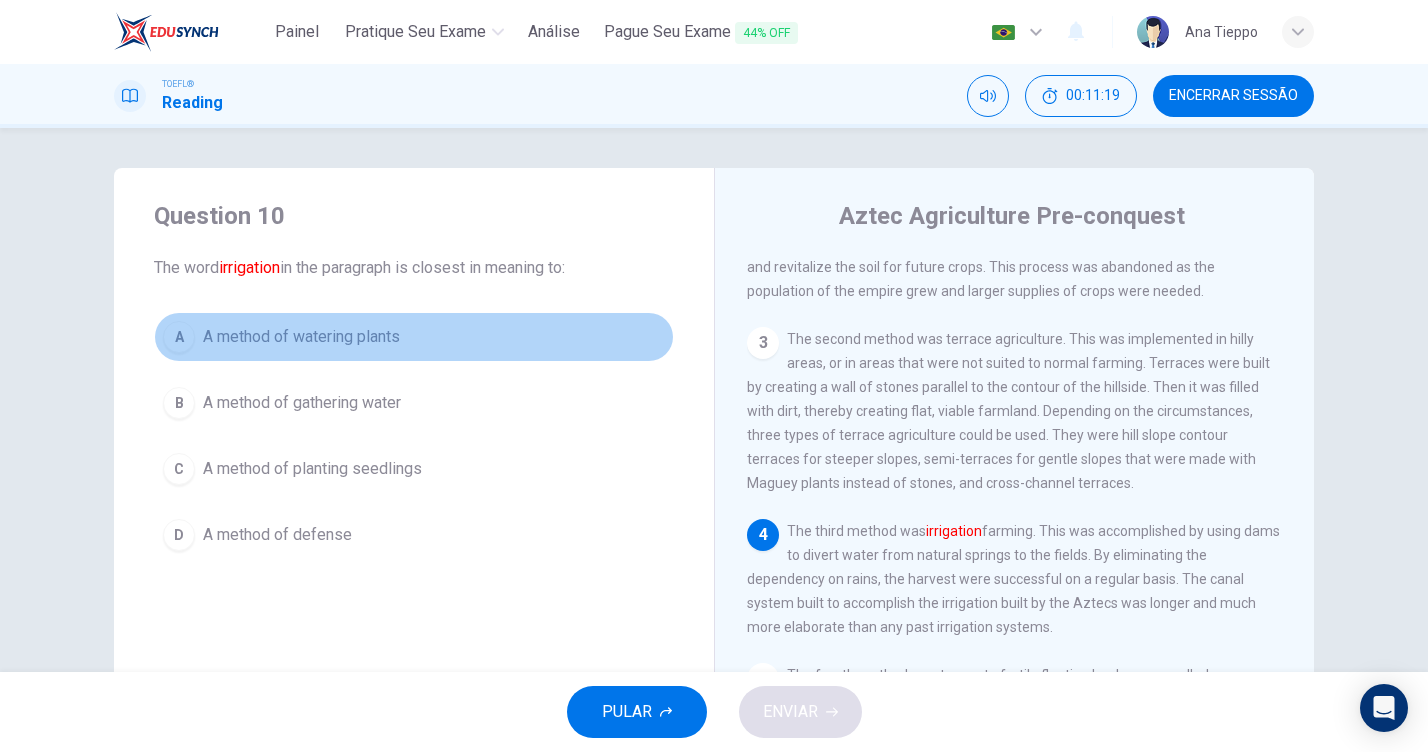 click on "A method of watering plants" at bounding box center (301, 337) 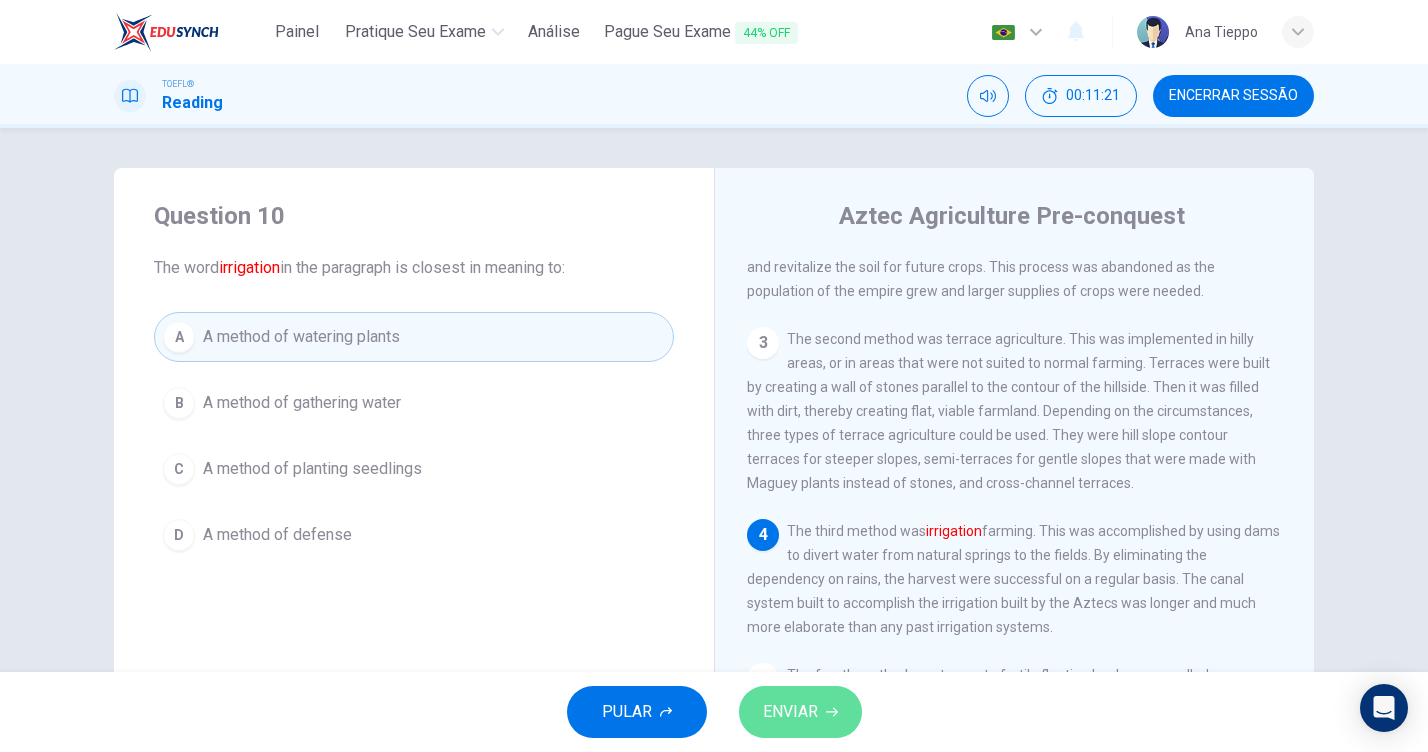 click on "ENVIAR" at bounding box center (790, 712) 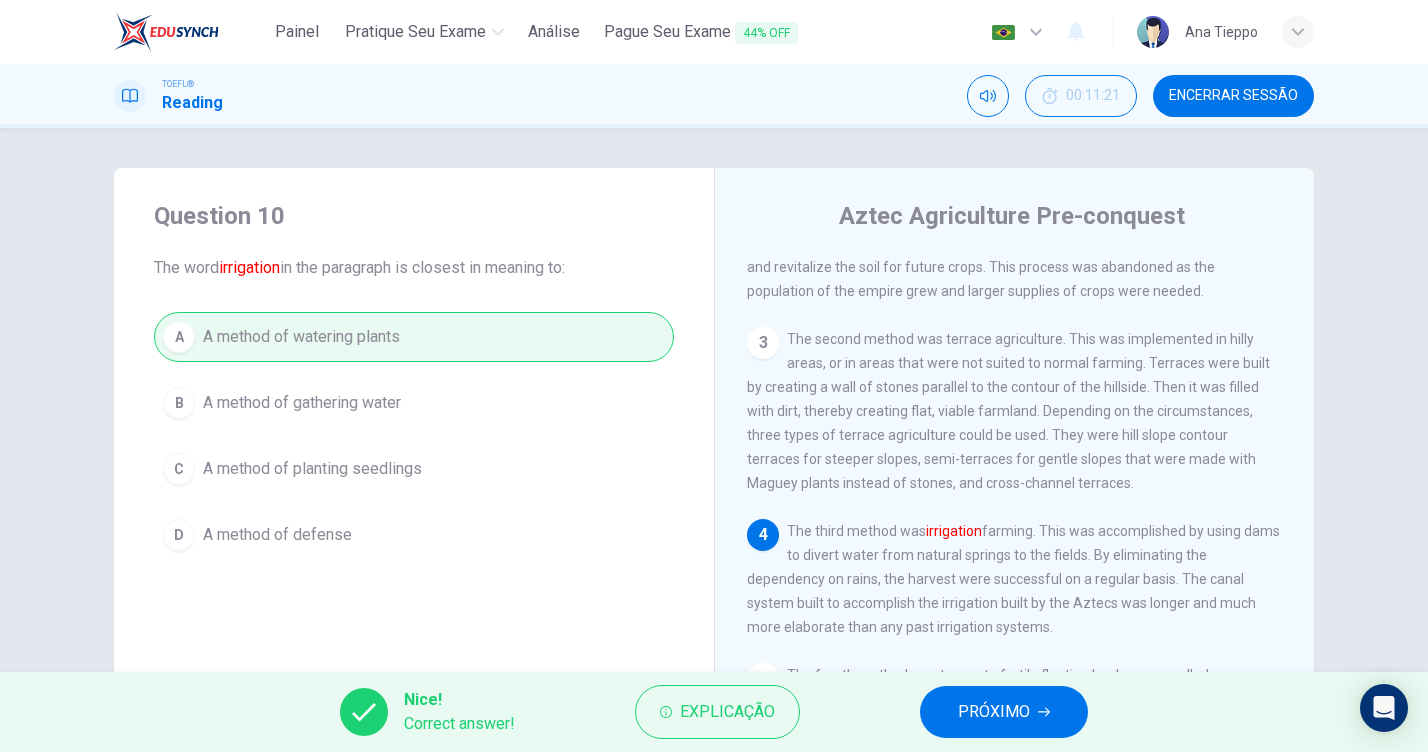click on "Nice! Correct answer! Explicação PRÓXIMO" at bounding box center (714, 712) 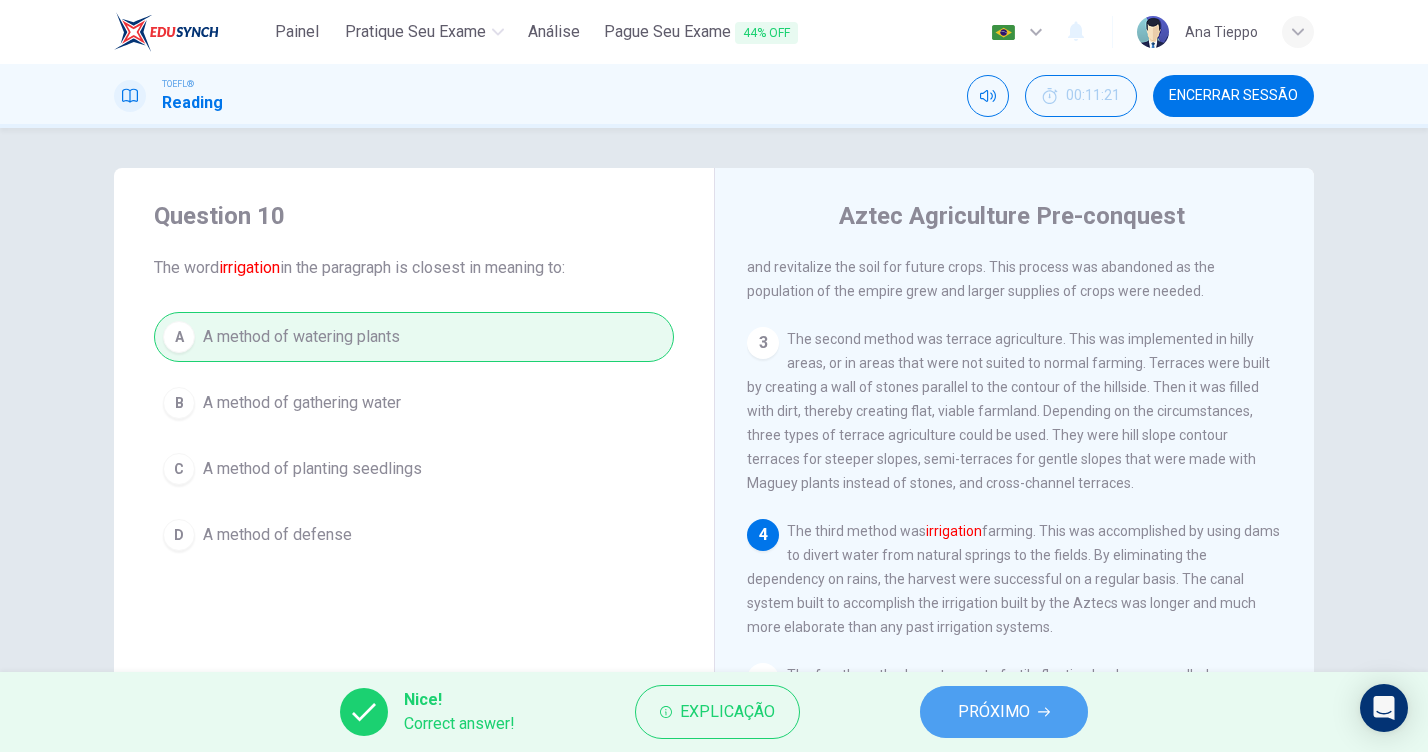 click on "PRÓXIMO" at bounding box center (994, 712) 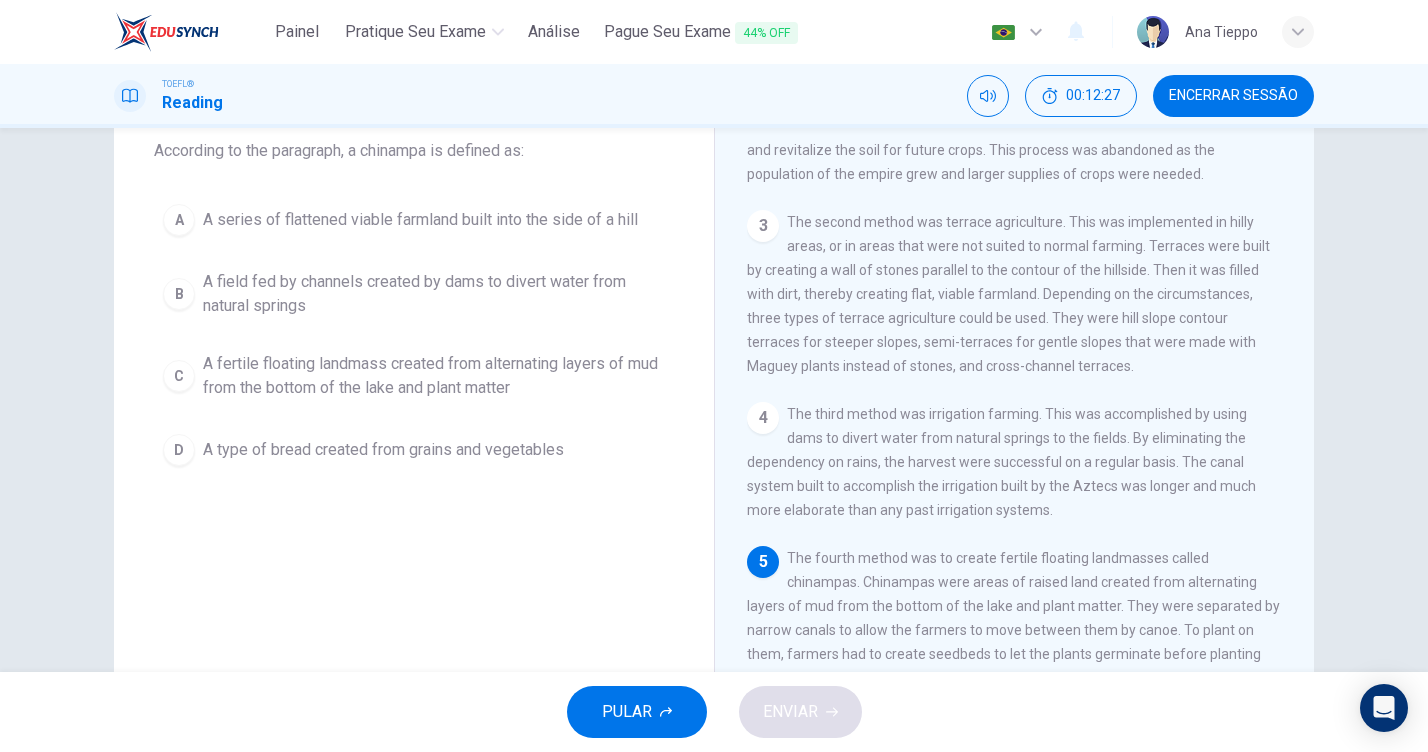 scroll, scrollTop: 119, scrollLeft: 0, axis: vertical 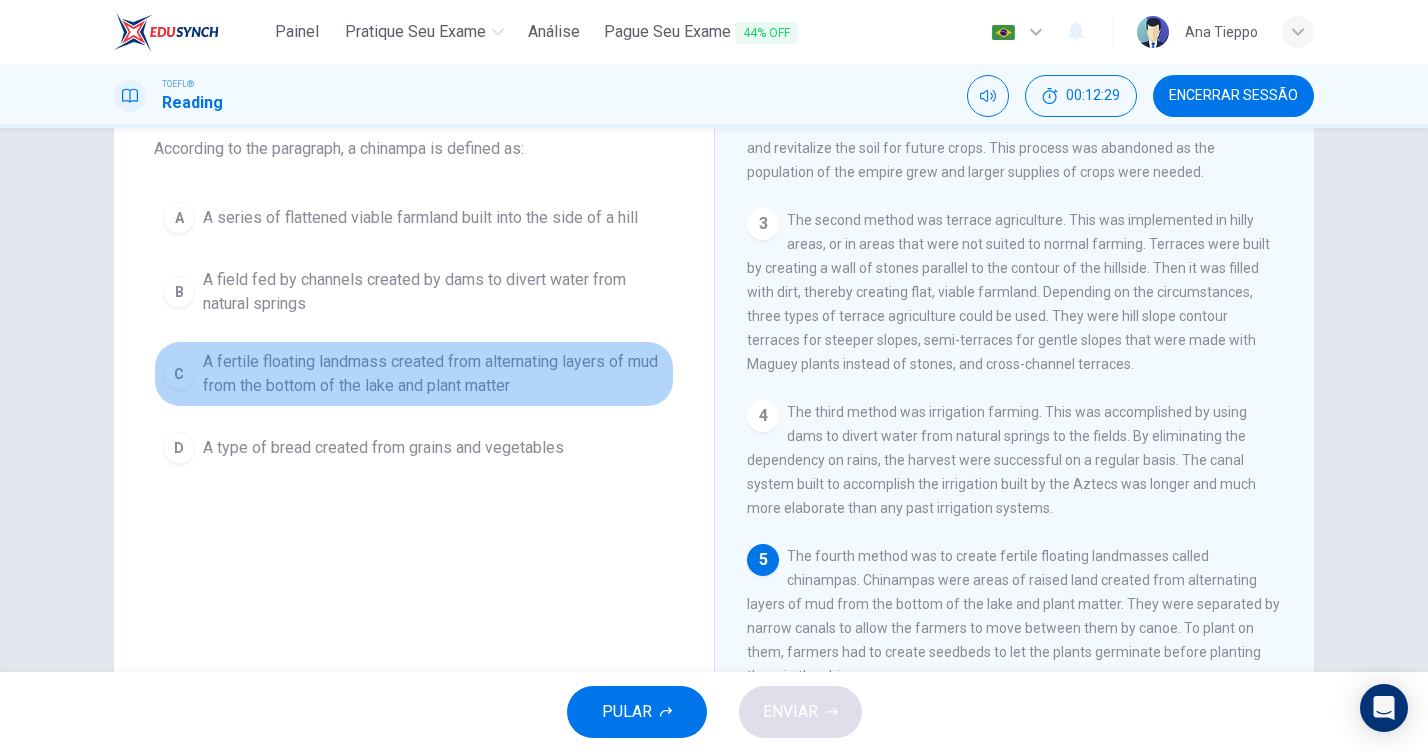 click on "A fertile floating landmass created from alternating layers of mud from the bottom of the lake and plant matter" at bounding box center (420, 218) 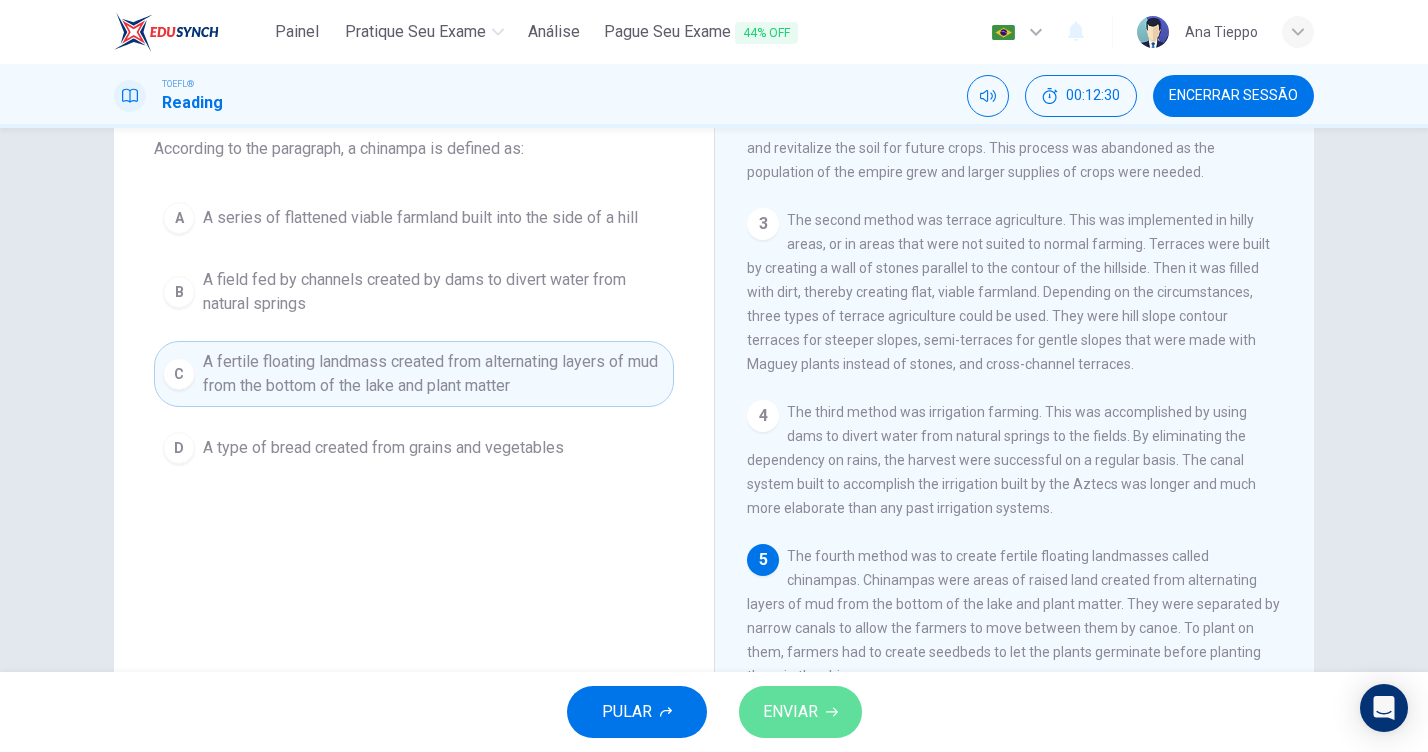 click on "ENVIAR" at bounding box center (790, 712) 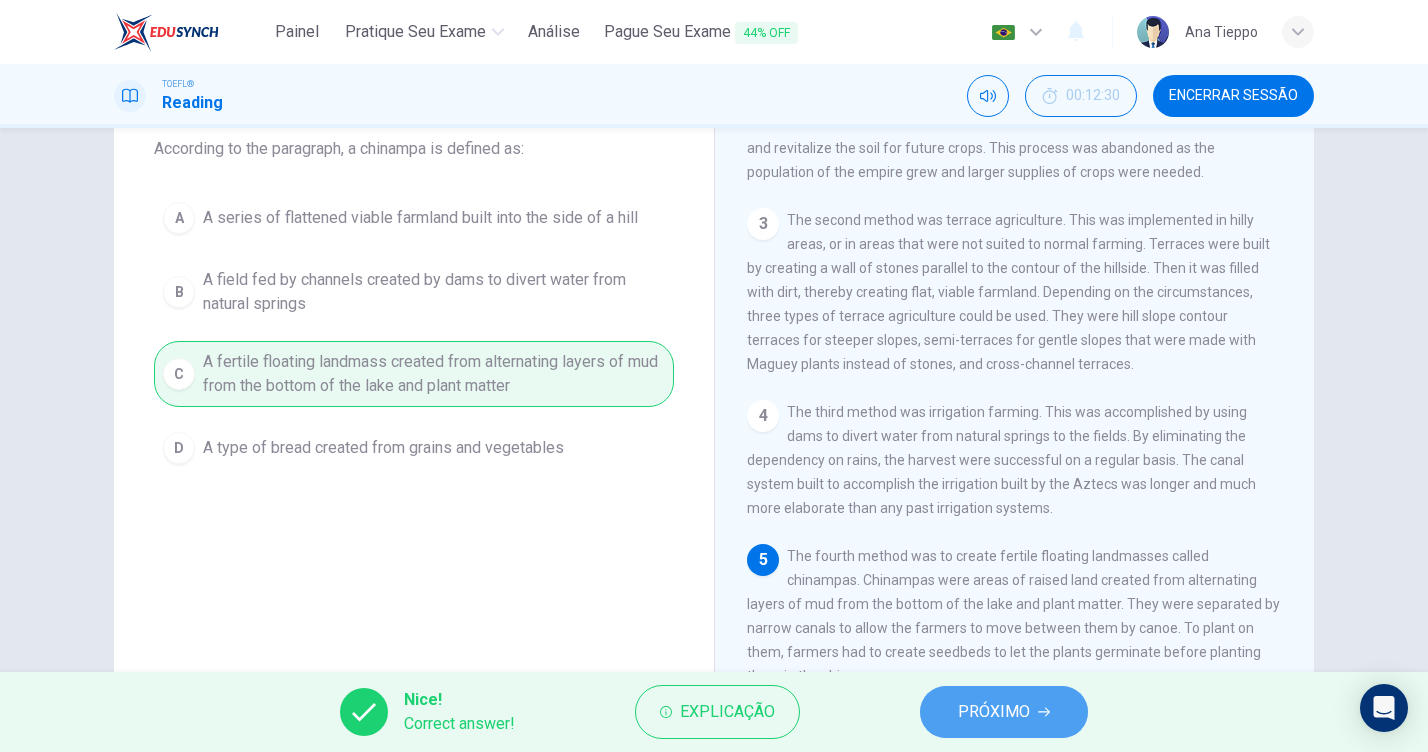 click on "PRÓXIMO" at bounding box center [1004, 712] 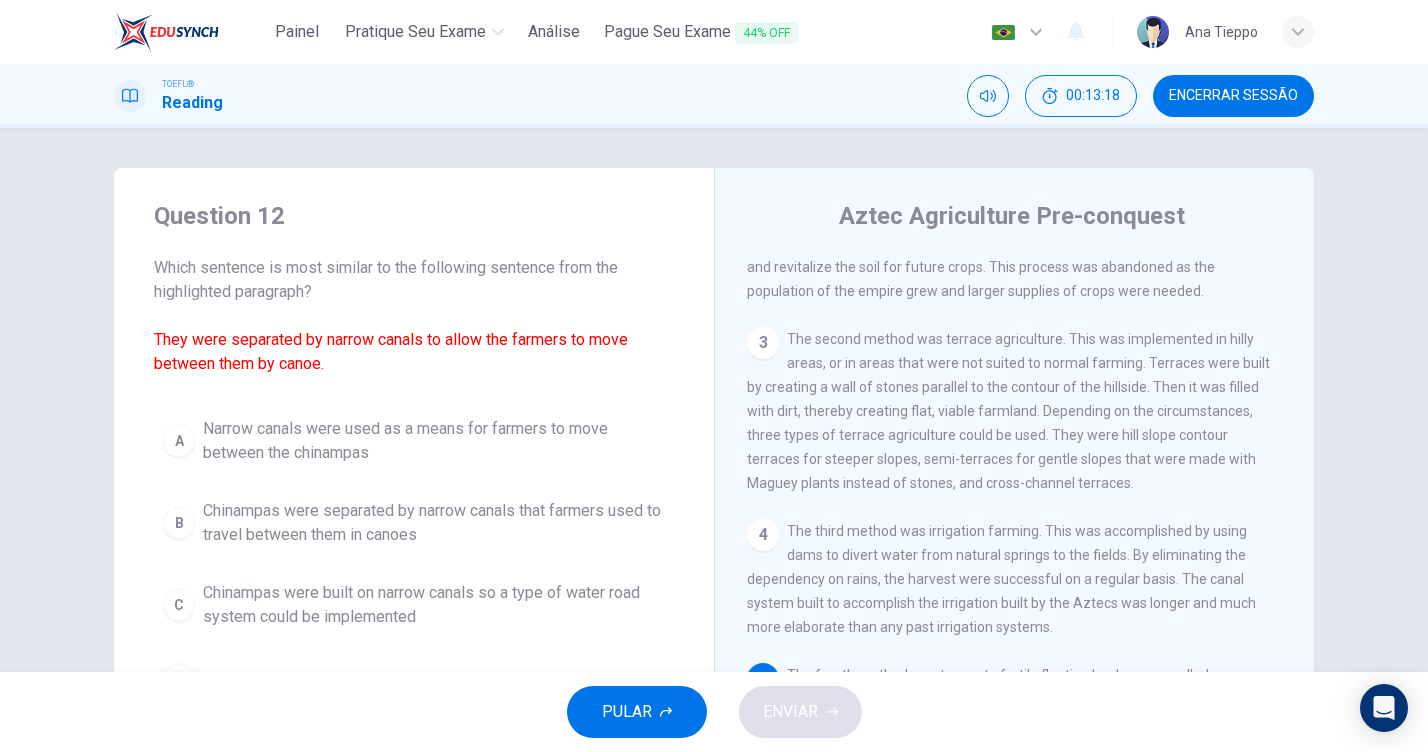 scroll, scrollTop: 0, scrollLeft: 0, axis: both 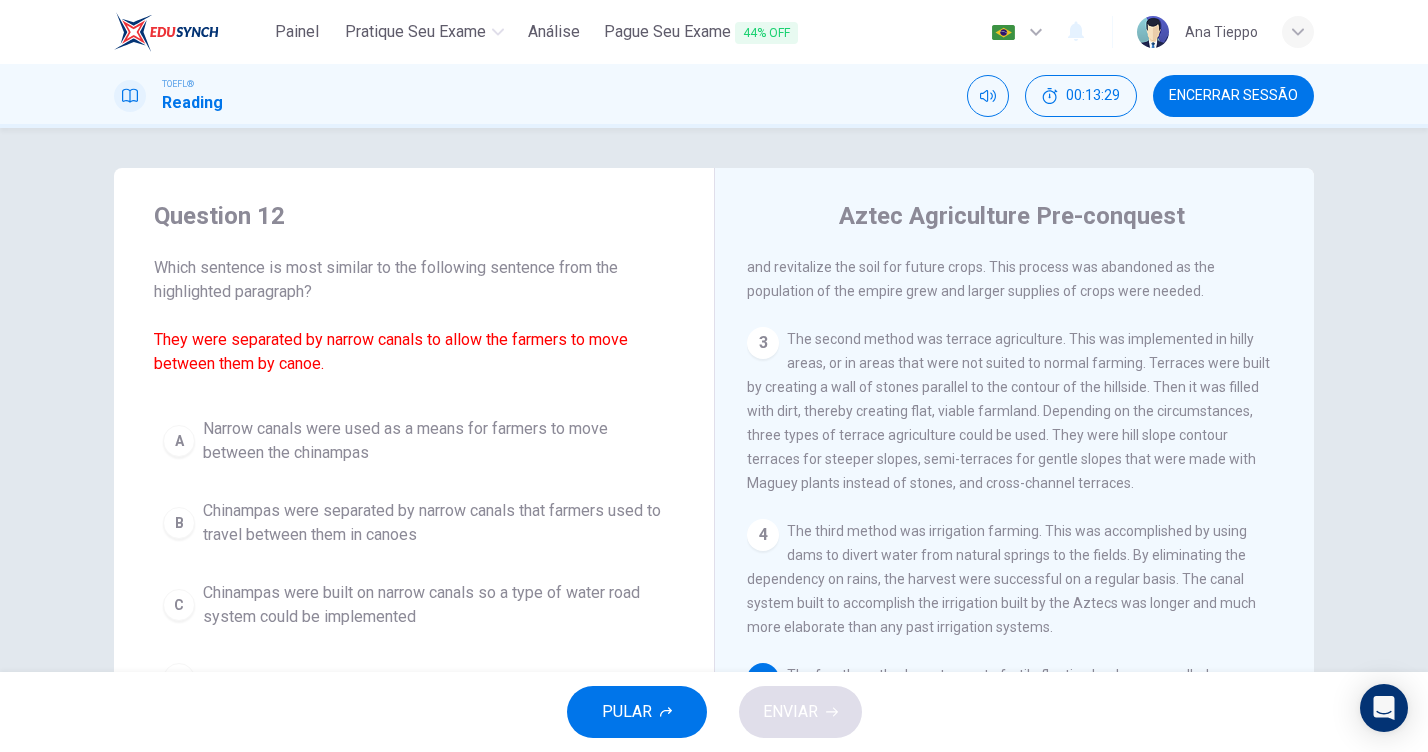 click on "Chinampas were separated by narrow canals that farmers used to travel between them in canoes" at bounding box center (434, 441) 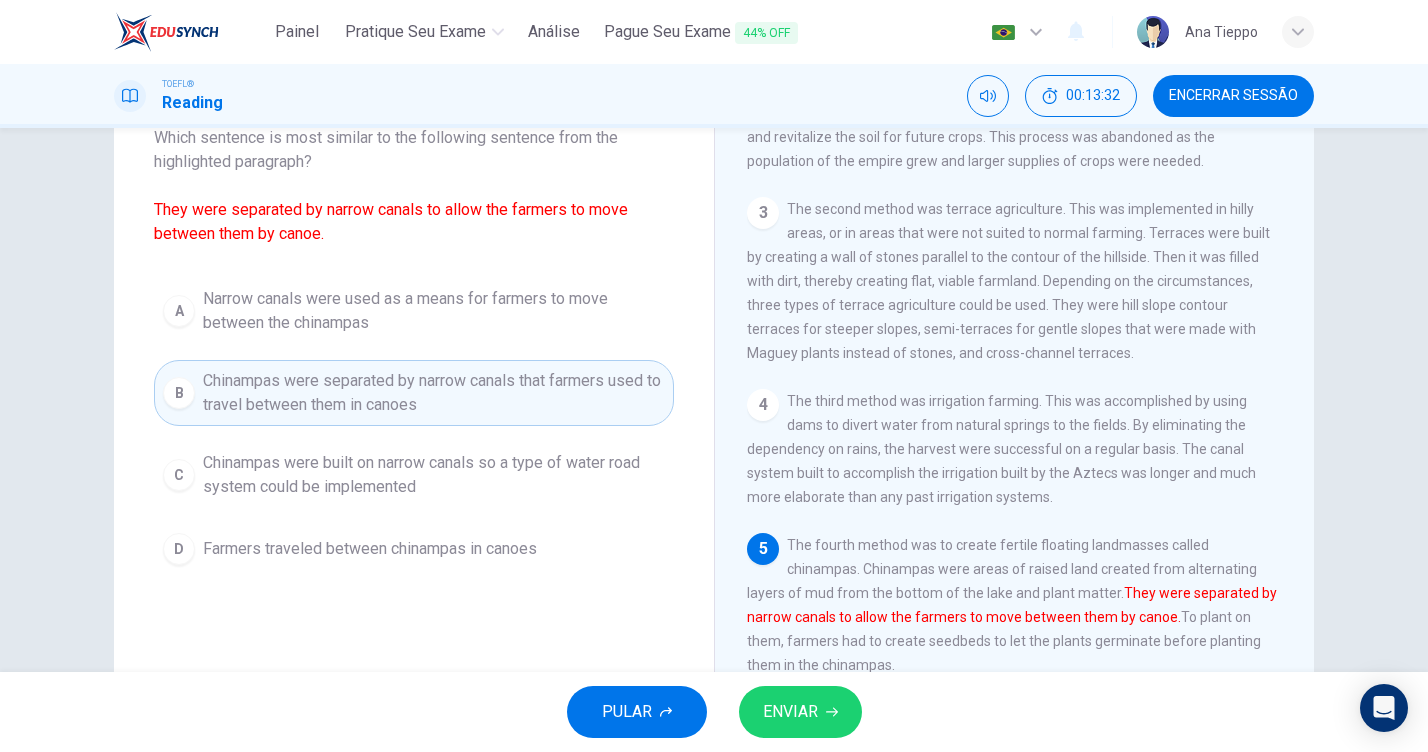scroll, scrollTop: 131, scrollLeft: 0, axis: vertical 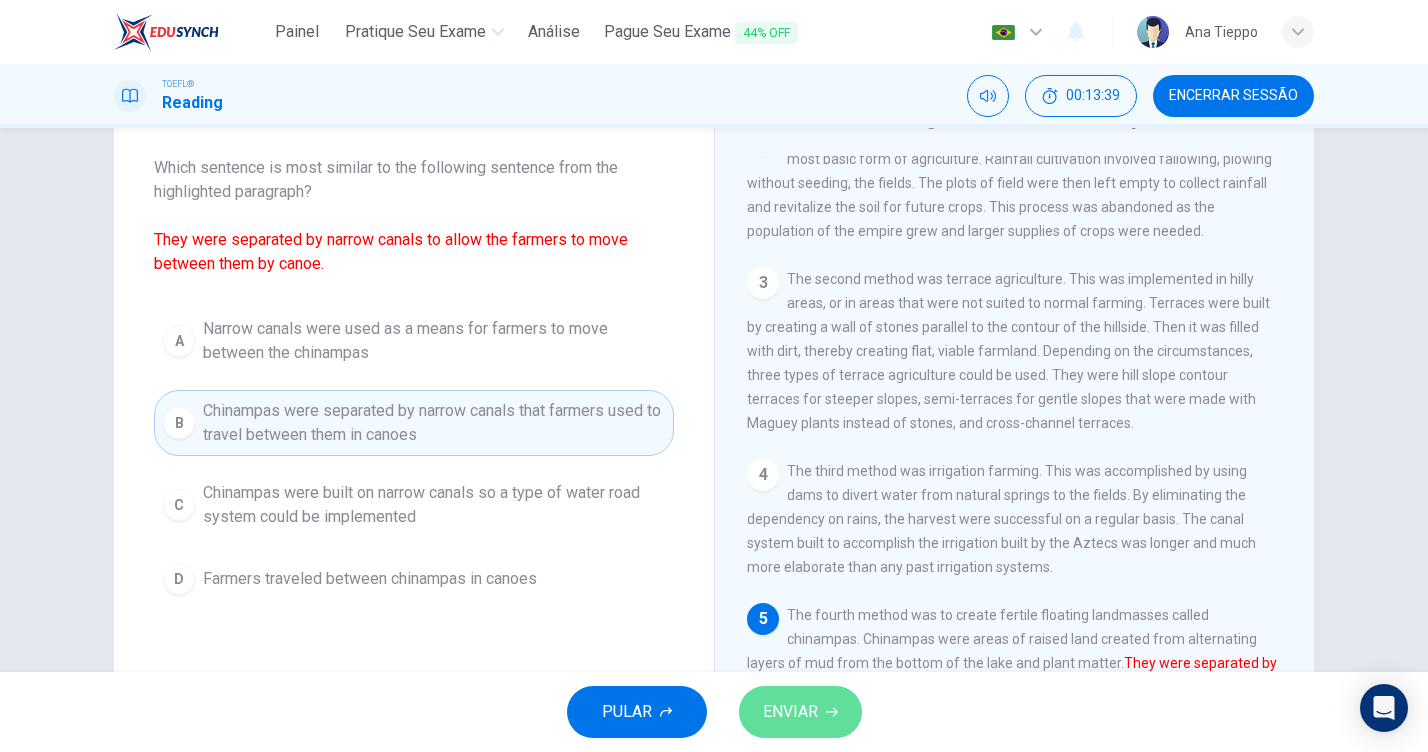 click on "ENVIAR" at bounding box center (800, 712) 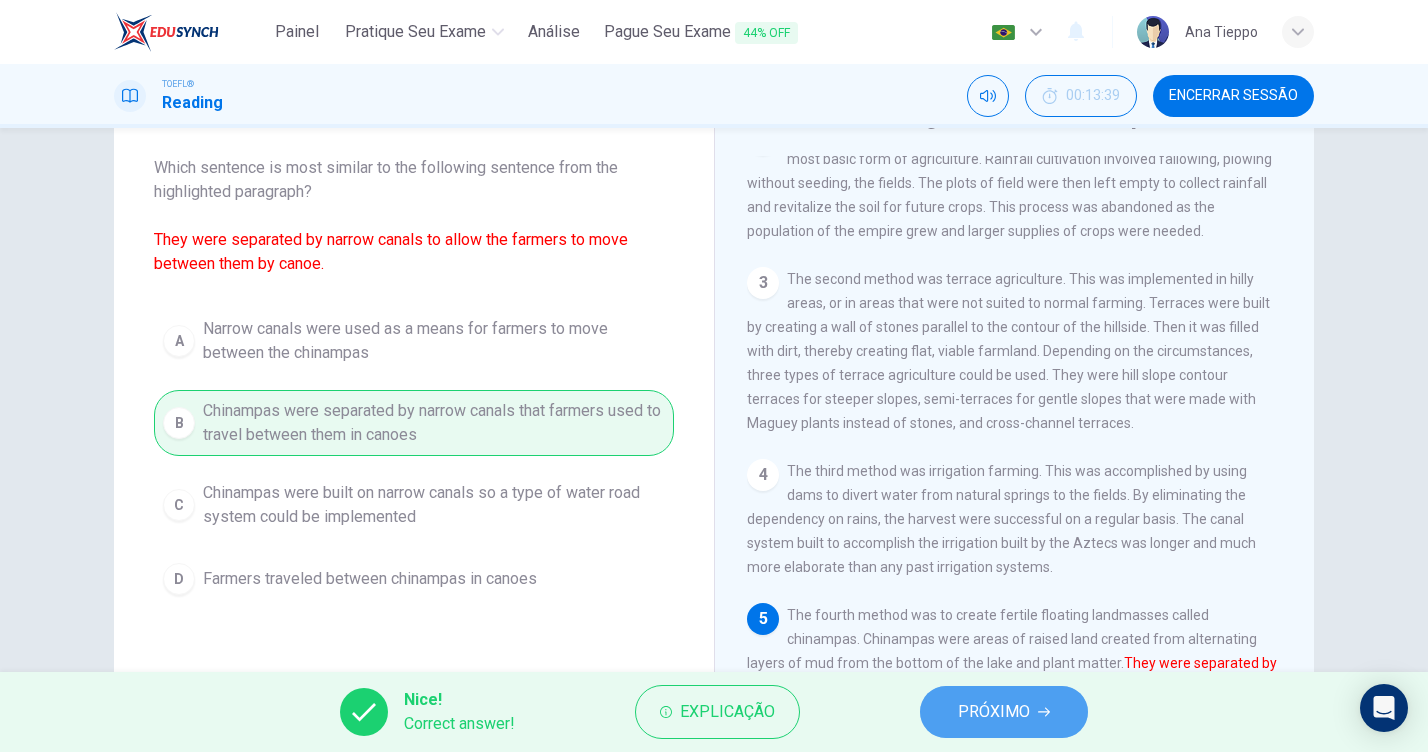 click on "PRÓXIMO" at bounding box center (994, 712) 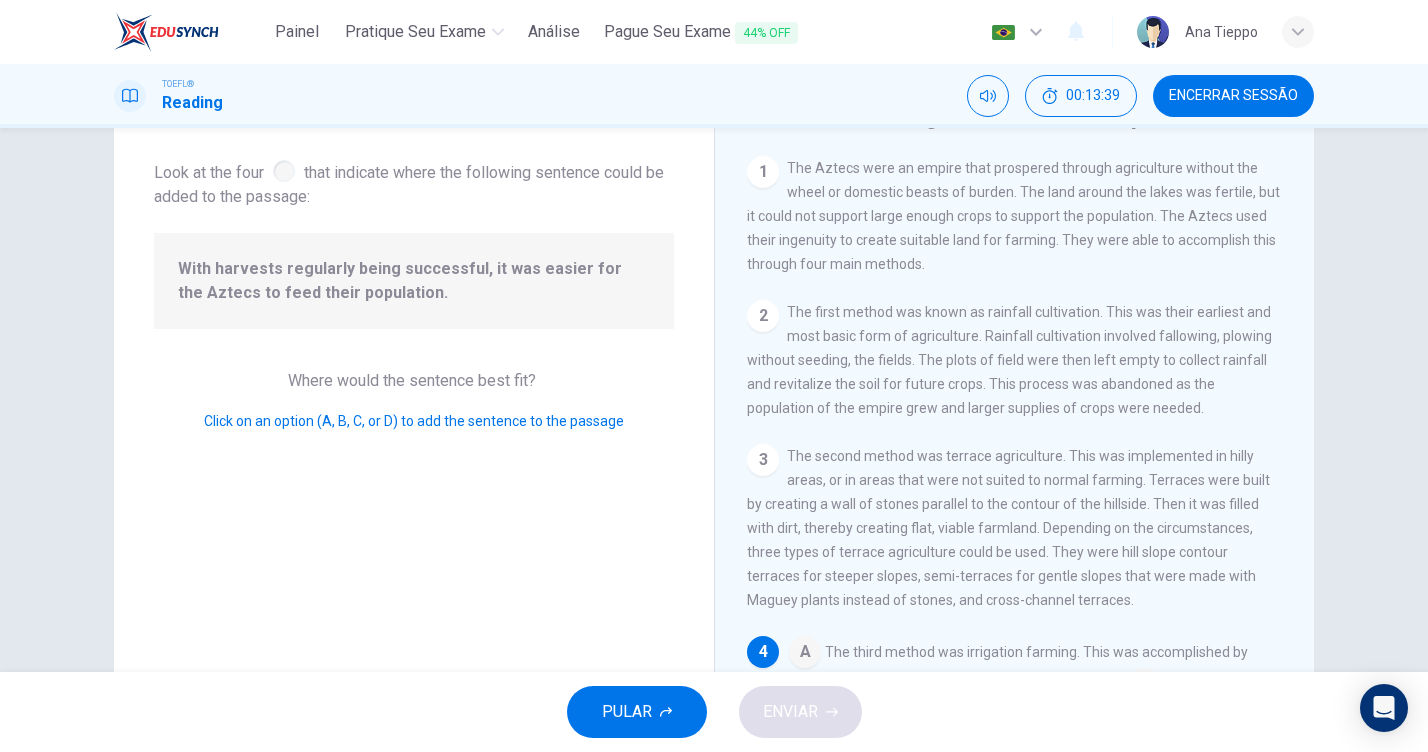 scroll, scrollTop: 249, scrollLeft: 0, axis: vertical 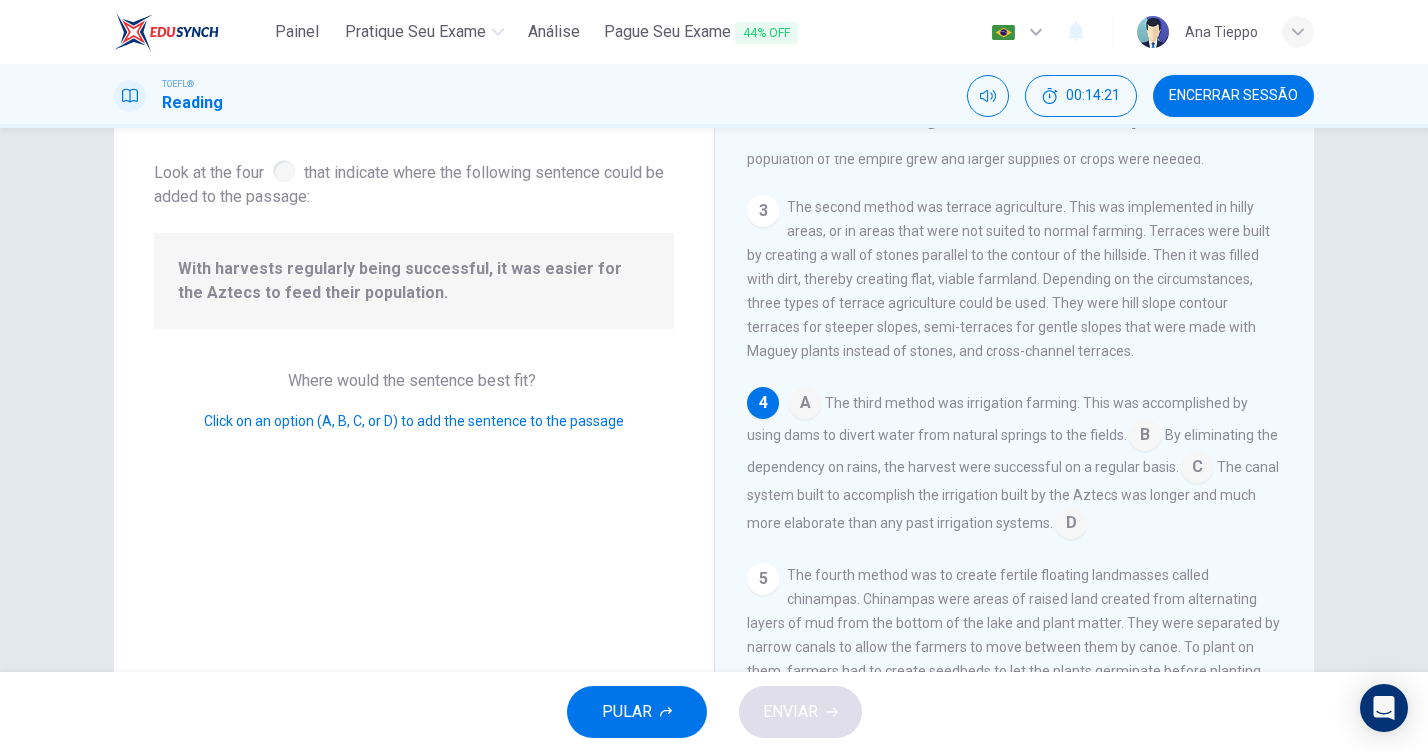 click at bounding box center (805, 405) 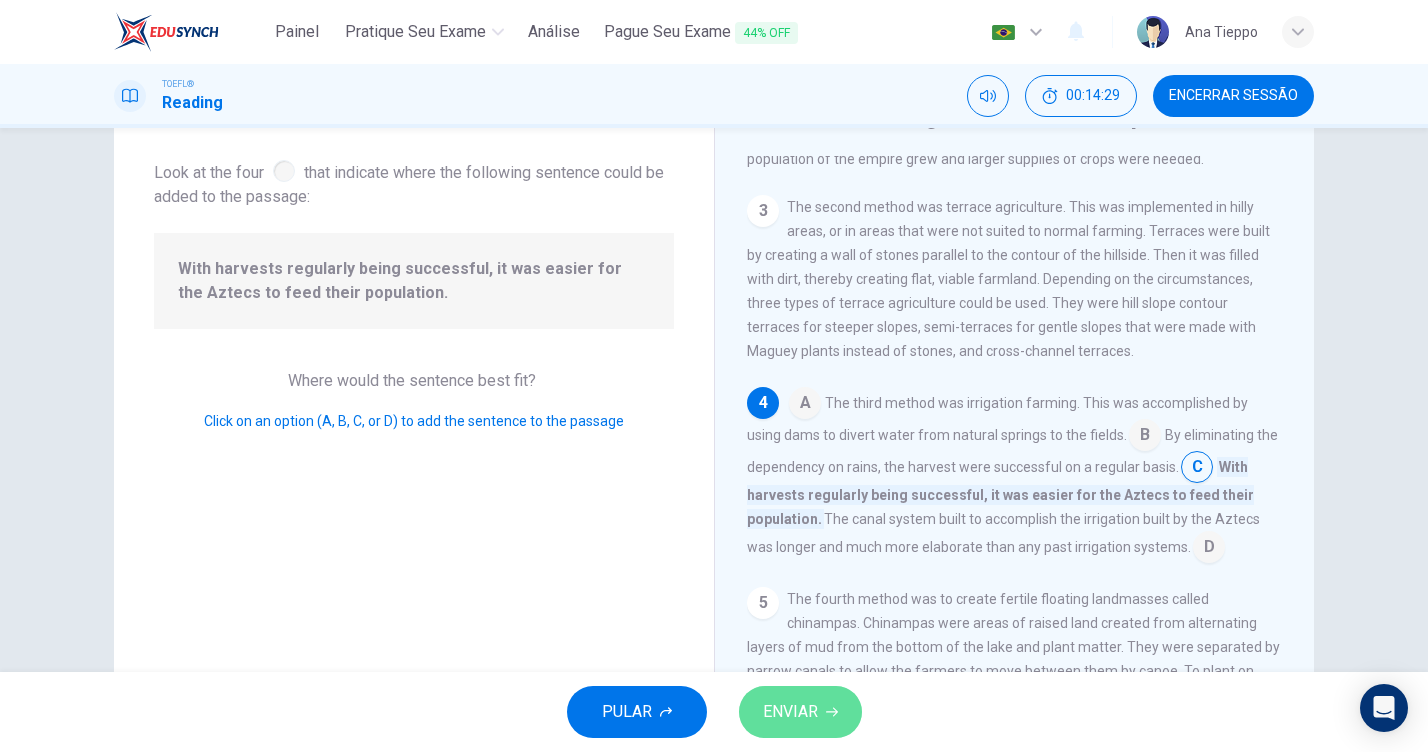 click on "ENVIAR" at bounding box center [790, 712] 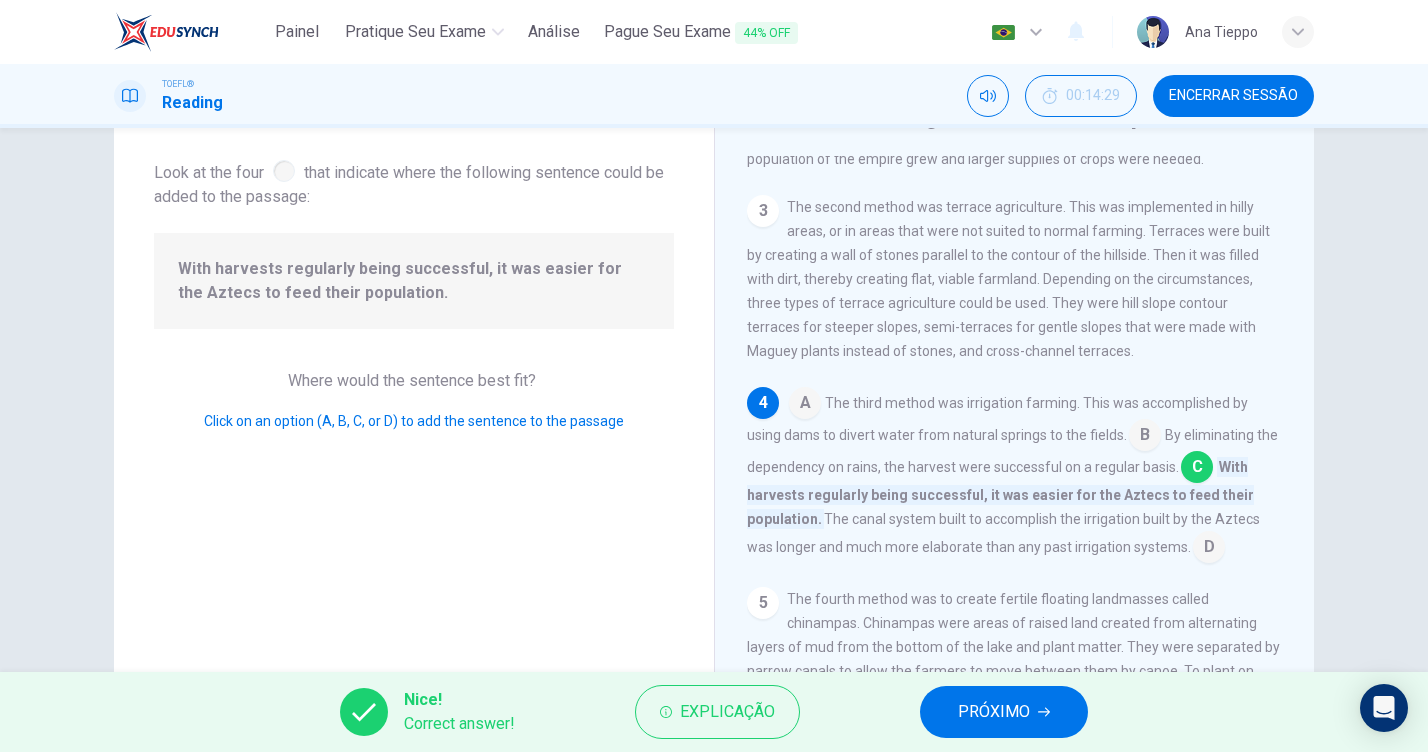 click on "PRÓXIMO" at bounding box center (1004, 712) 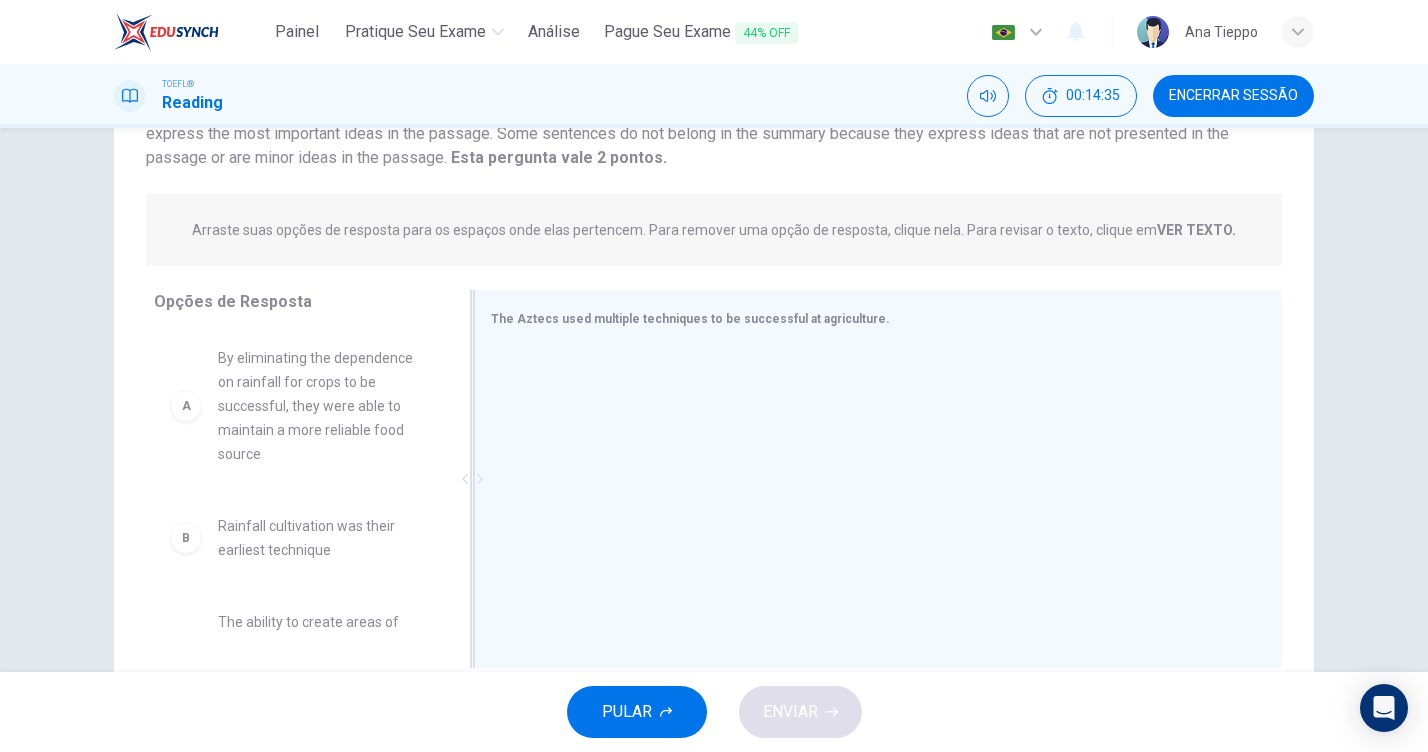 scroll, scrollTop: 187, scrollLeft: 0, axis: vertical 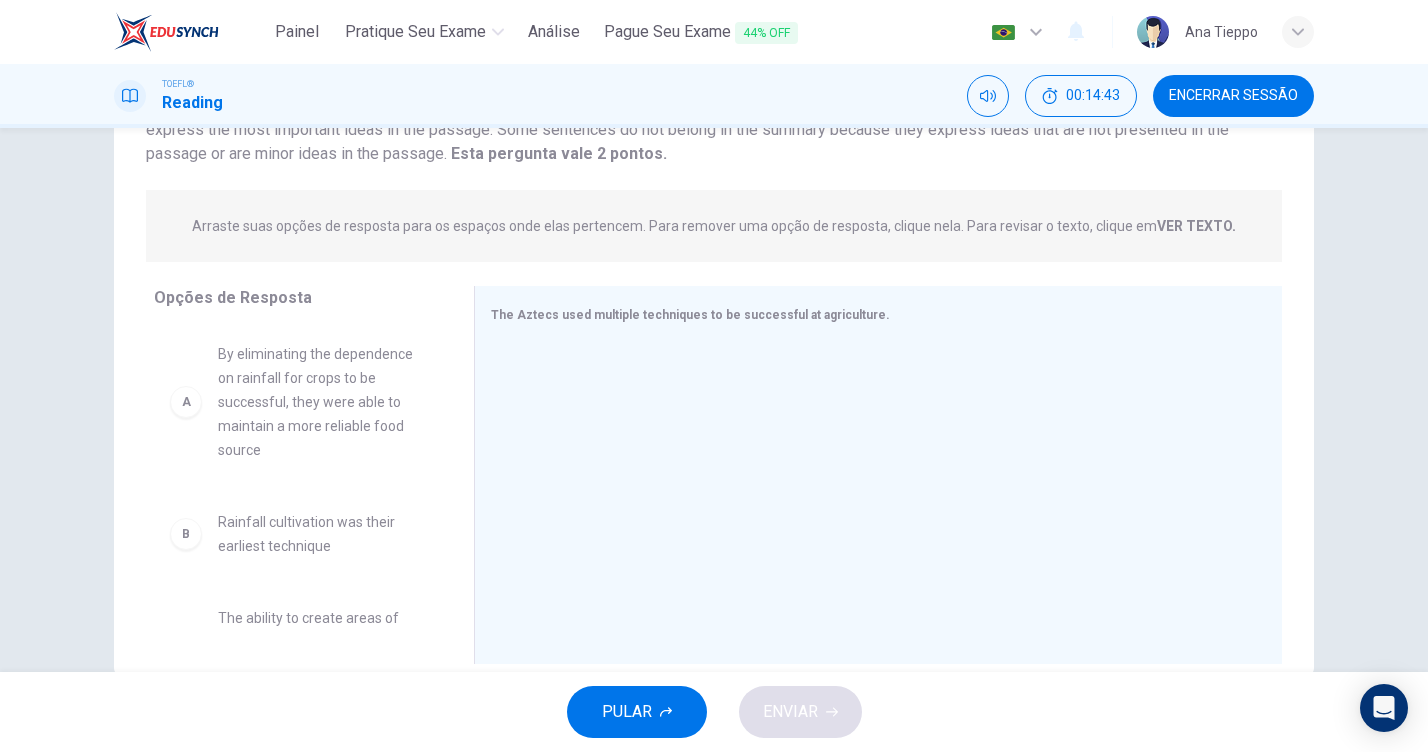 click on "A By eliminating the dependence on rainfall for crops to be successful, they were able to maintain a more reliable food source" at bounding box center [298, 402] 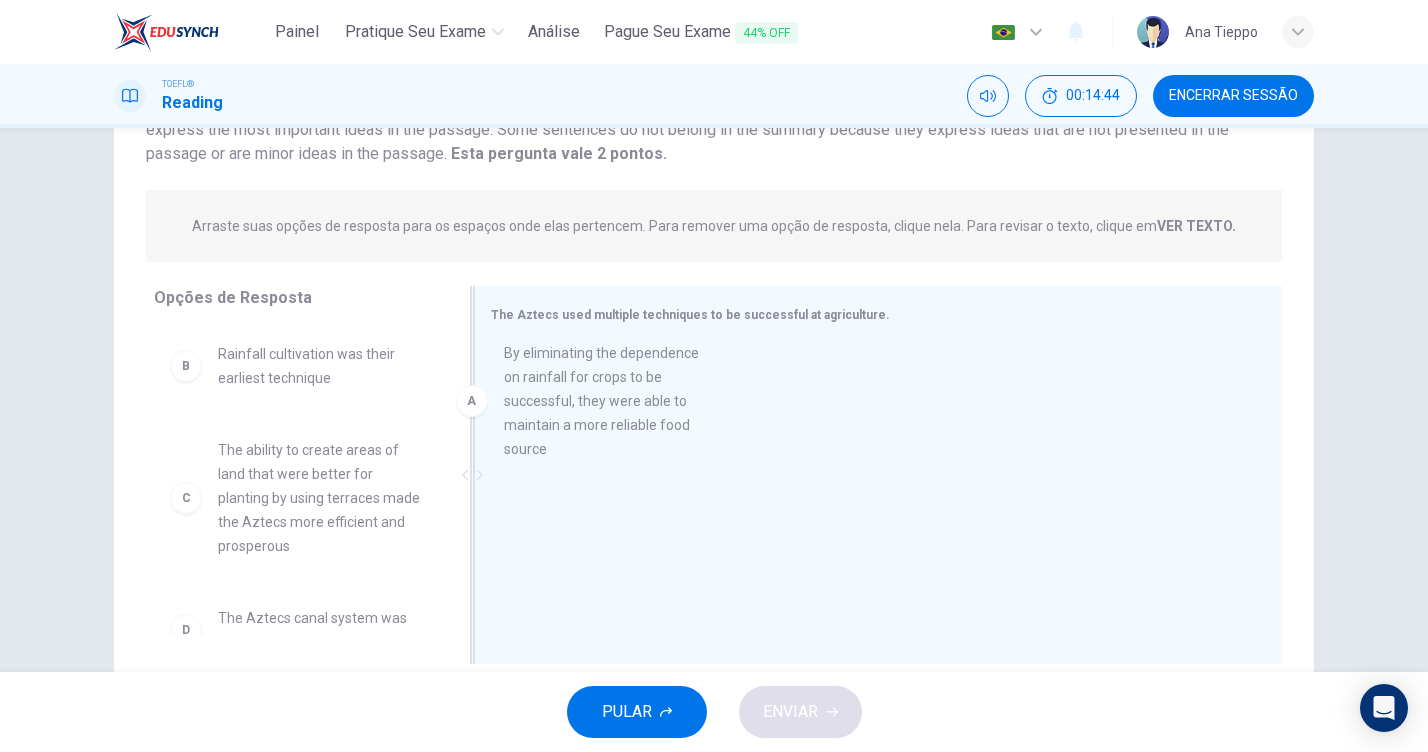 drag, startPoint x: 185, startPoint y: 407, endPoint x: 514, endPoint y: 408, distance: 329.00153 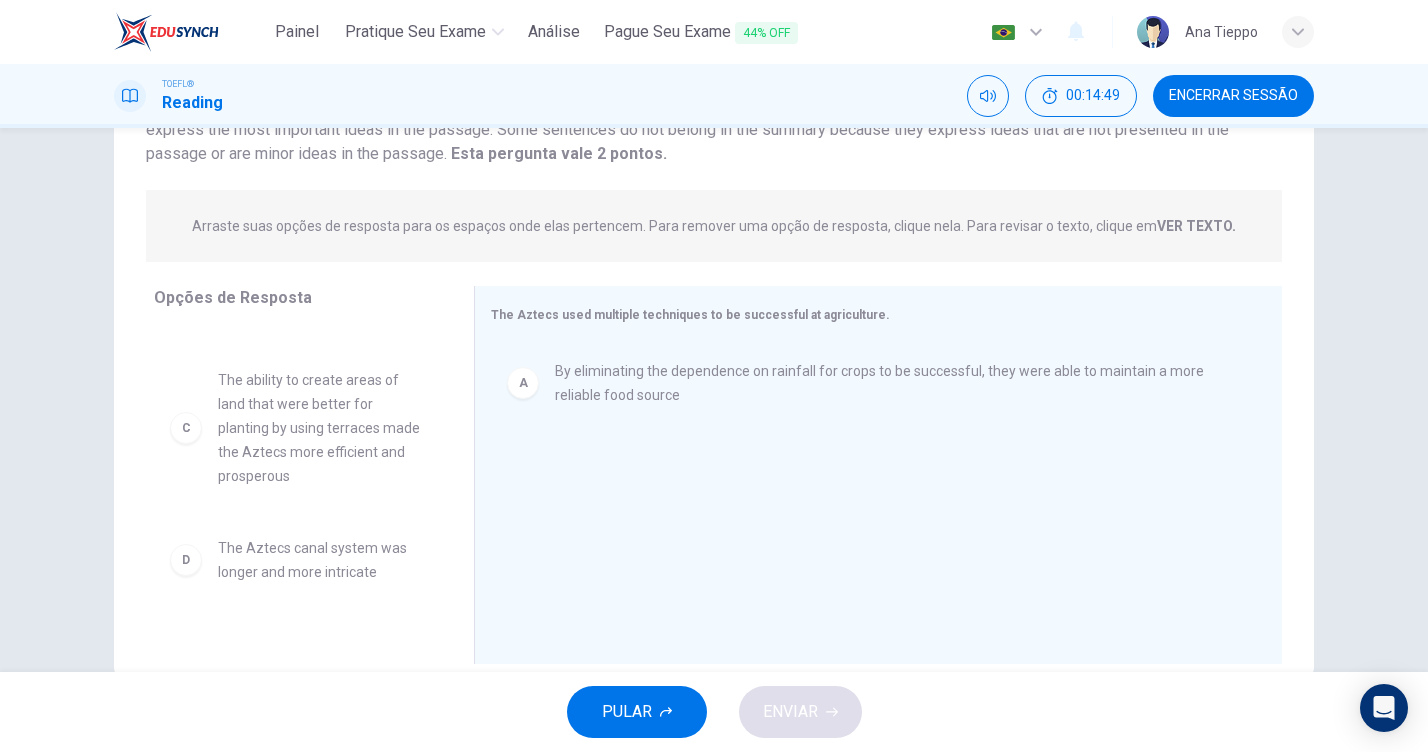 scroll, scrollTop: 77, scrollLeft: 0, axis: vertical 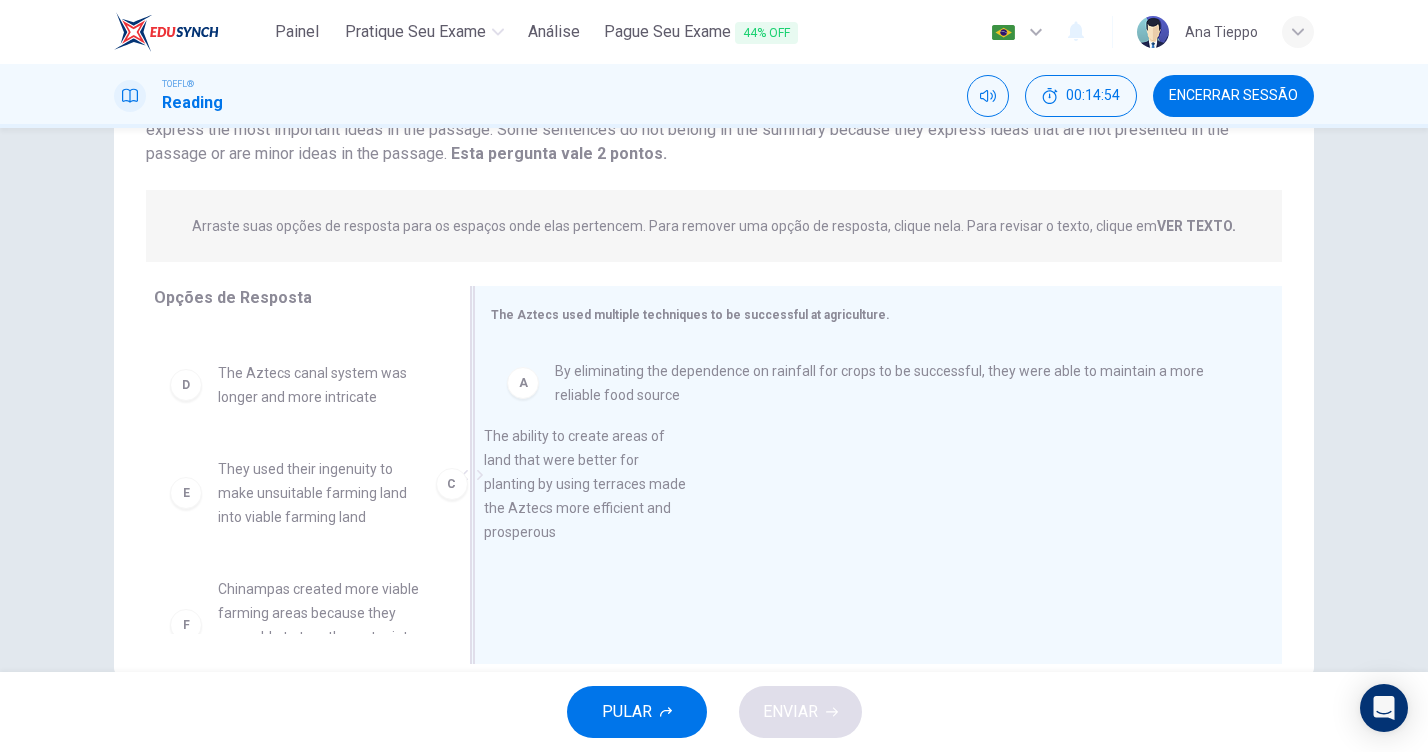 drag, startPoint x: 351, startPoint y: 467, endPoint x: 629, endPoint y: 530, distance: 285.04913 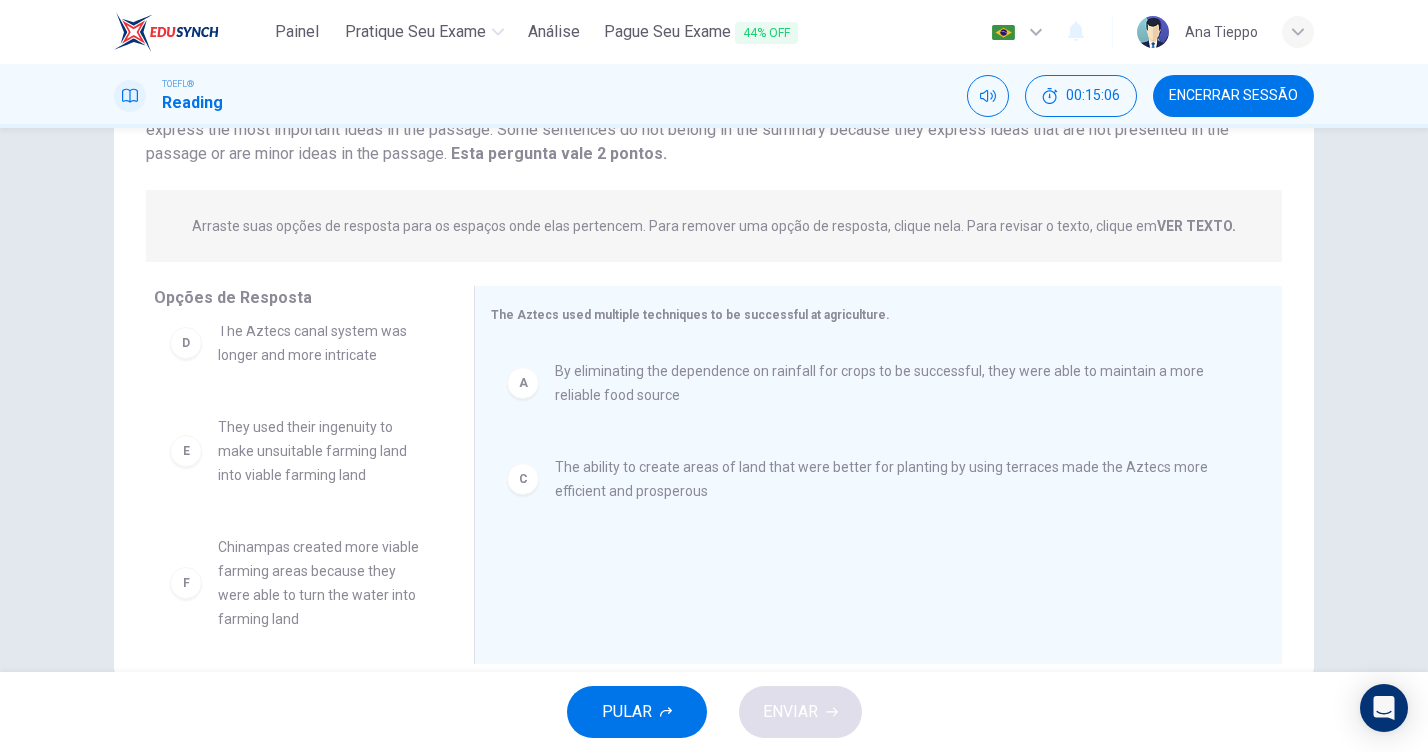 scroll, scrollTop: 121, scrollLeft: 0, axis: vertical 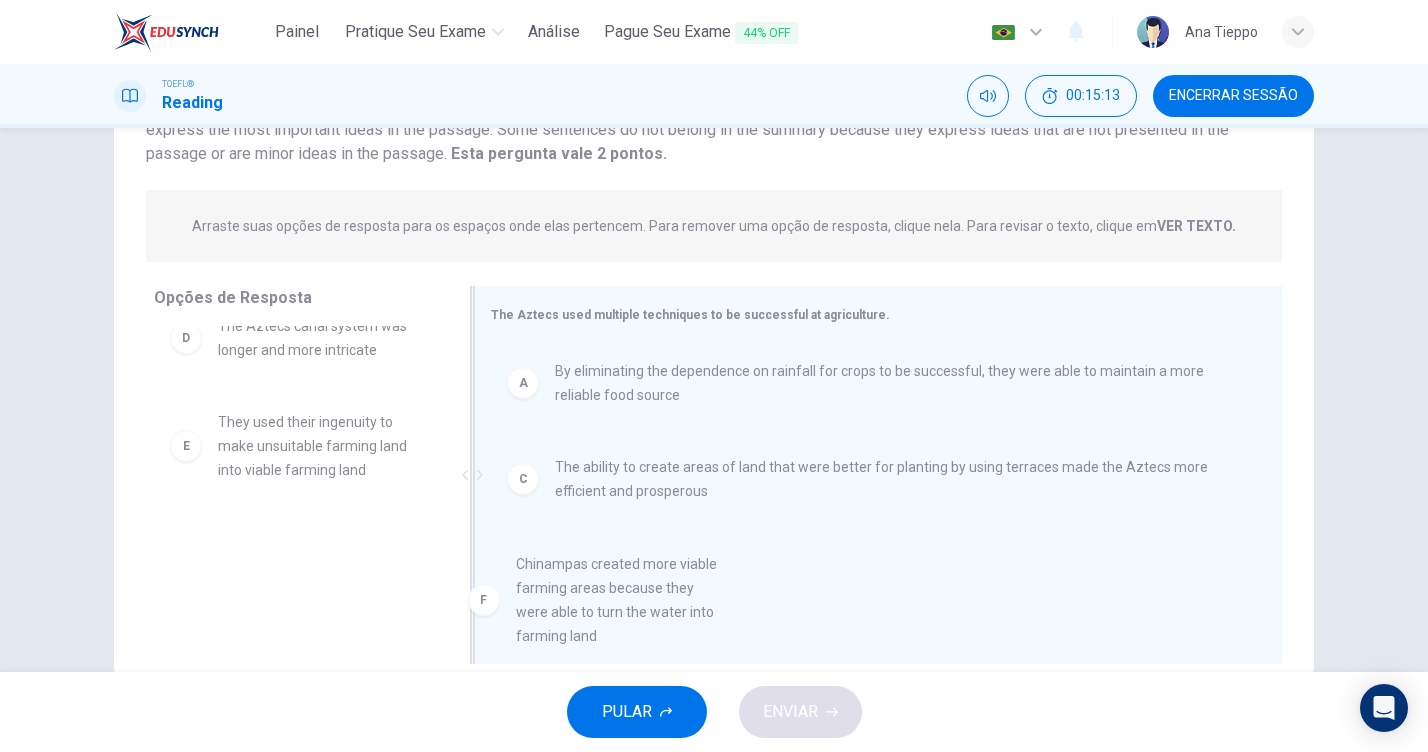 drag, startPoint x: 365, startPoint y: 604, endPoint x: 685, endPoint y: 612, distance: 320.09998 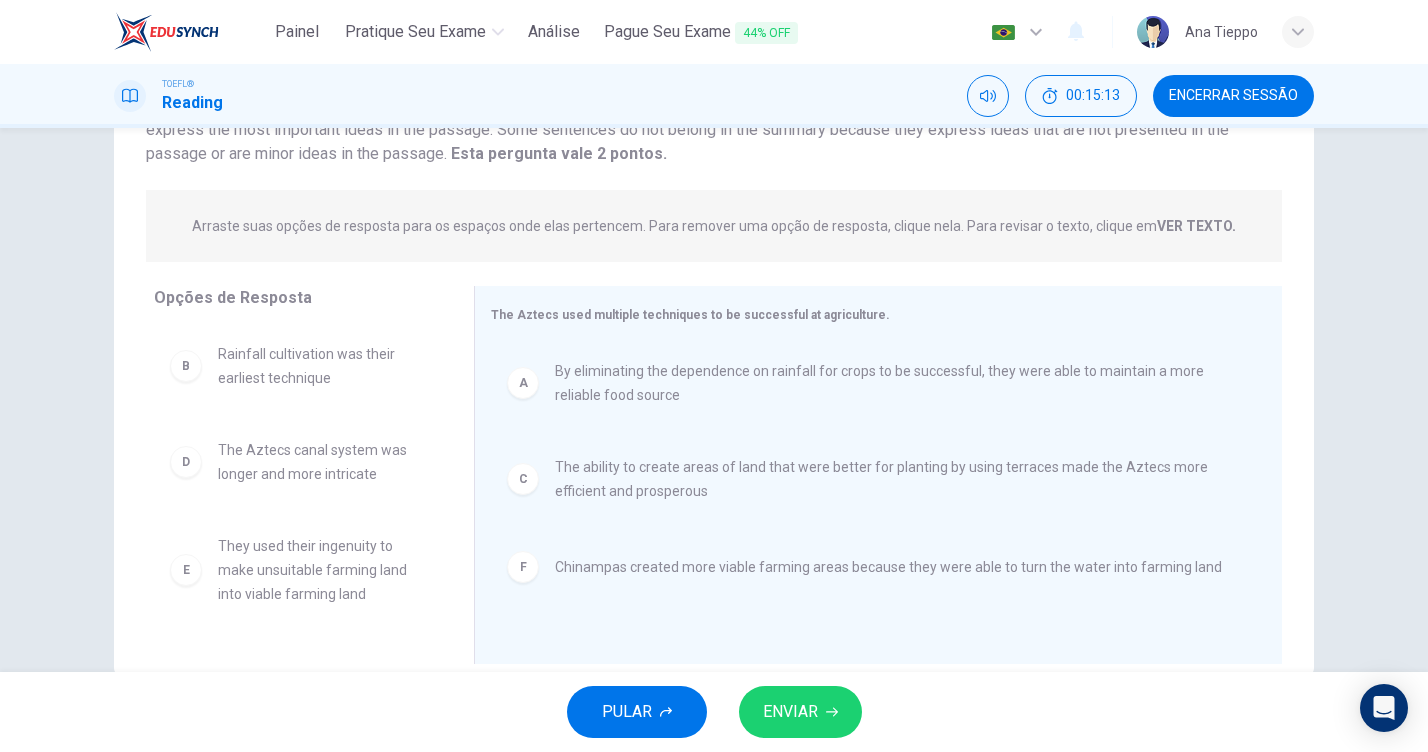 scroll, scrollTop: 0, scrollLeft: 0, axis: both 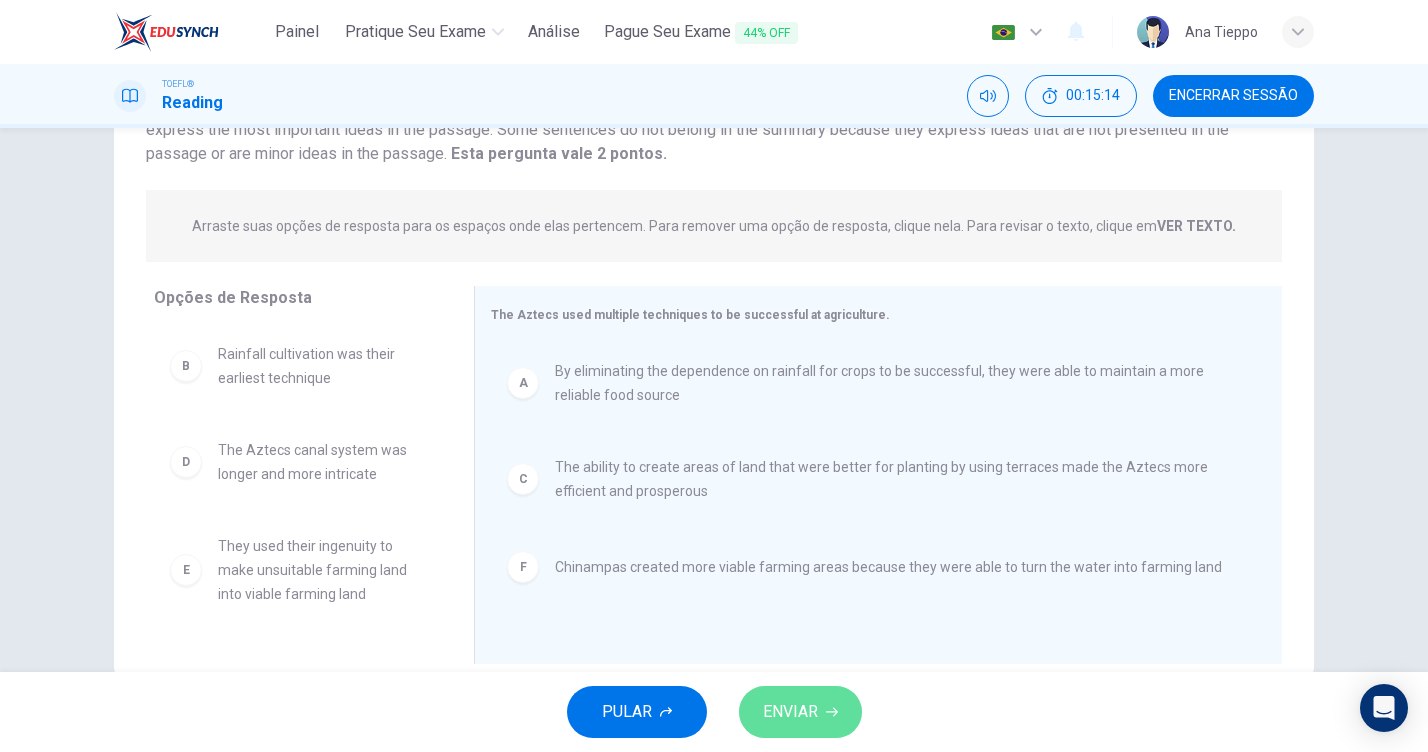 click at bounding box center [832, 712] 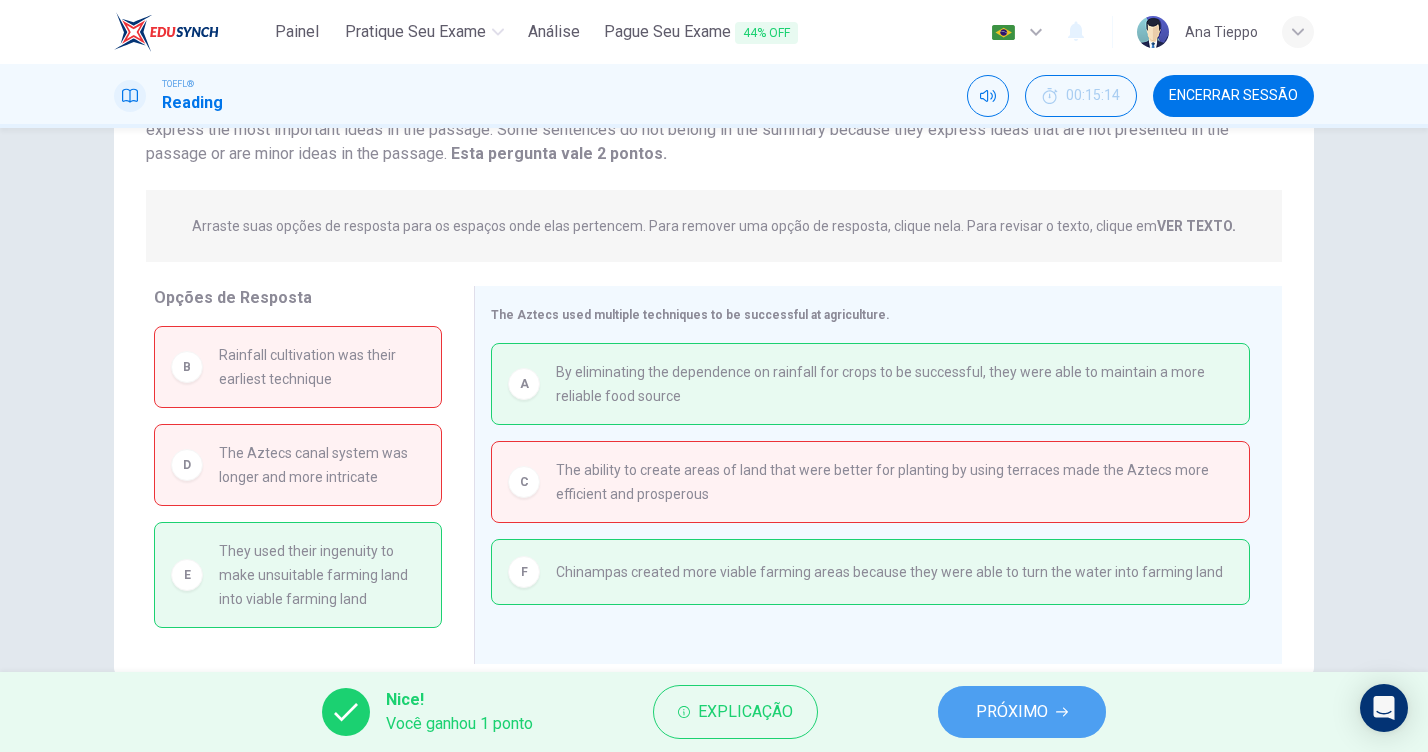 click on "PRÓXIMO" at bounding box center (1012, 712) 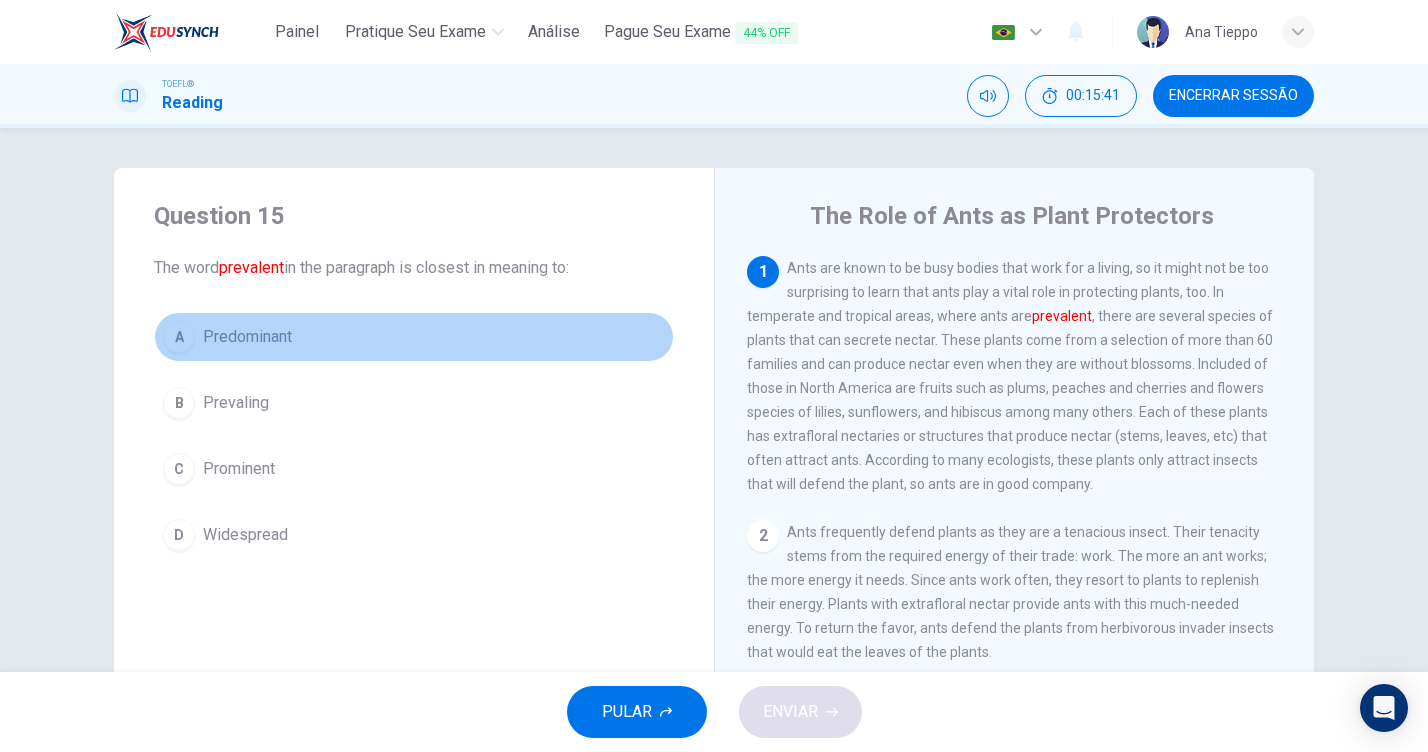 click on "Predominant" at bounding box center [247, 337] 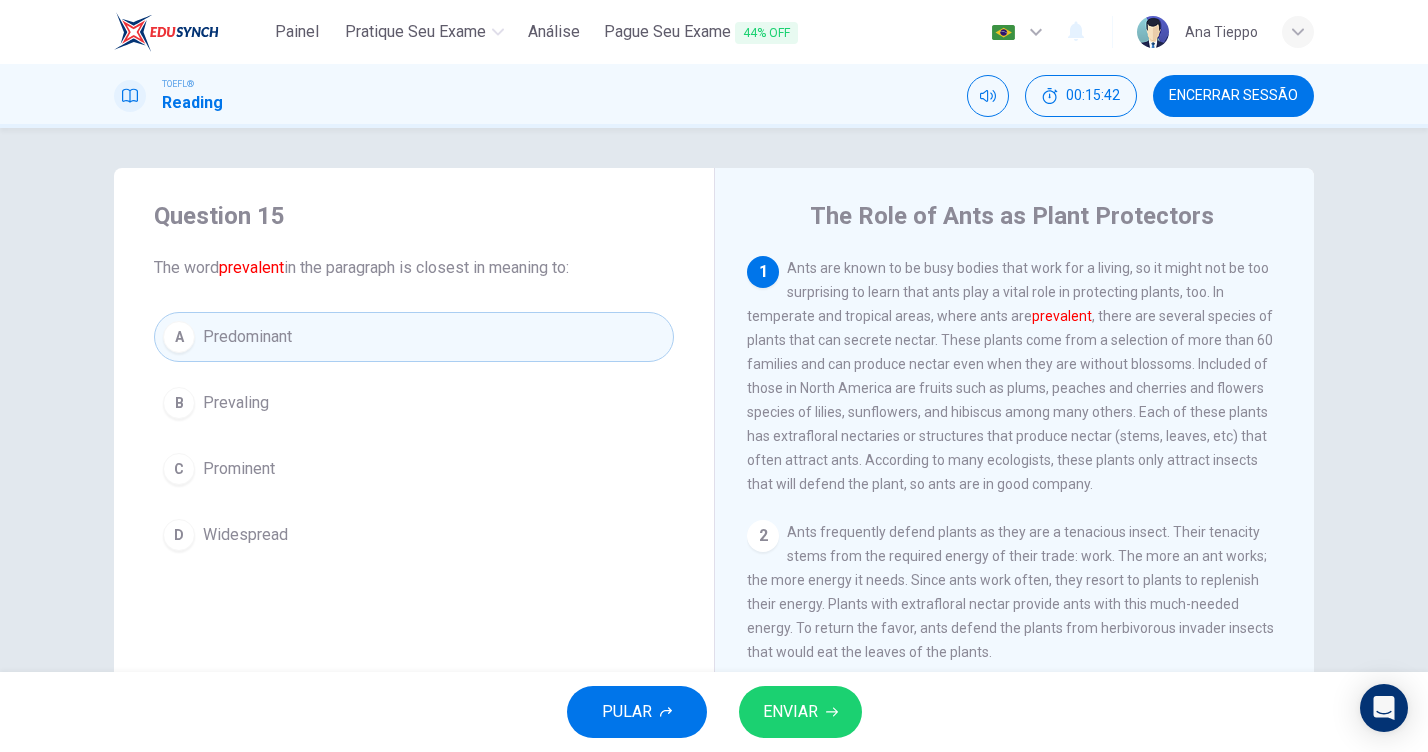 click on "ENVIAR" at bounding box center [790, 712] 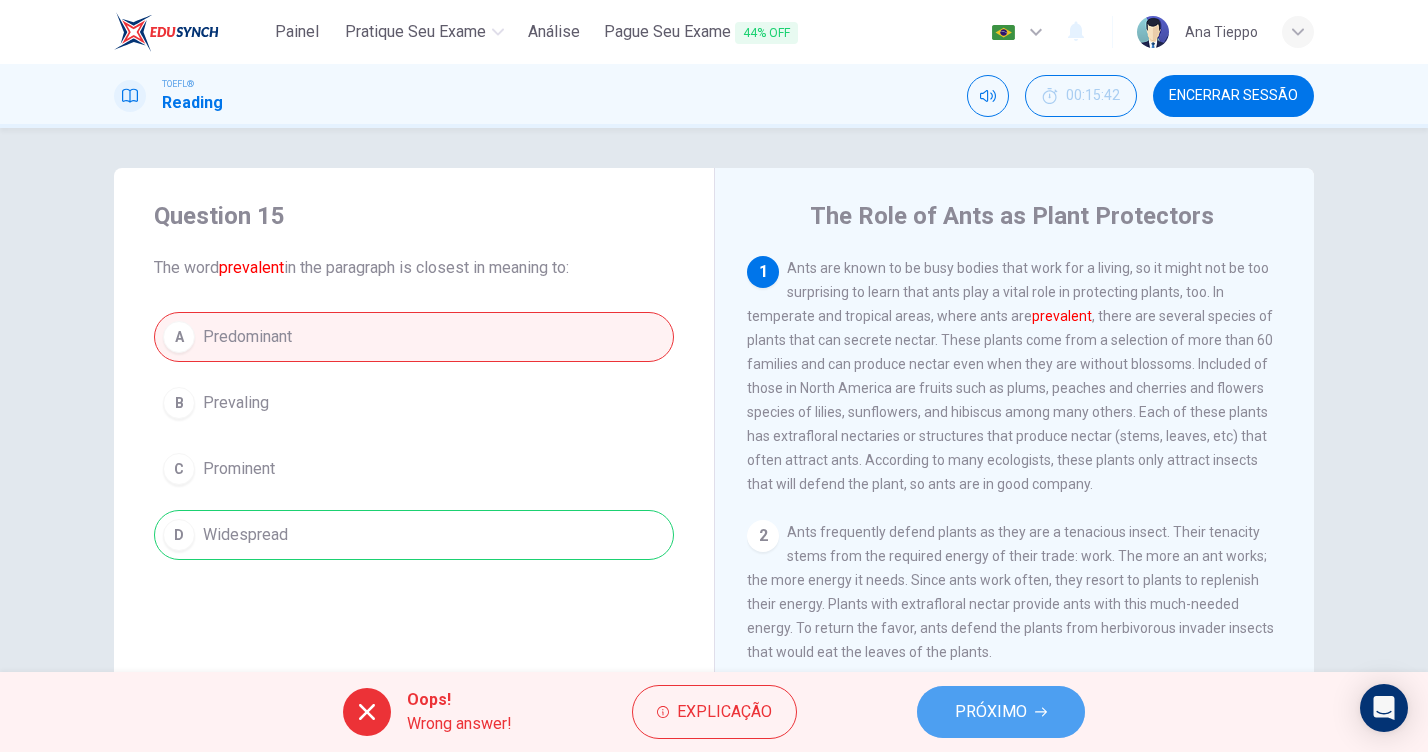 click on "PRÓXIMO" at bounding box center [1001, 712] 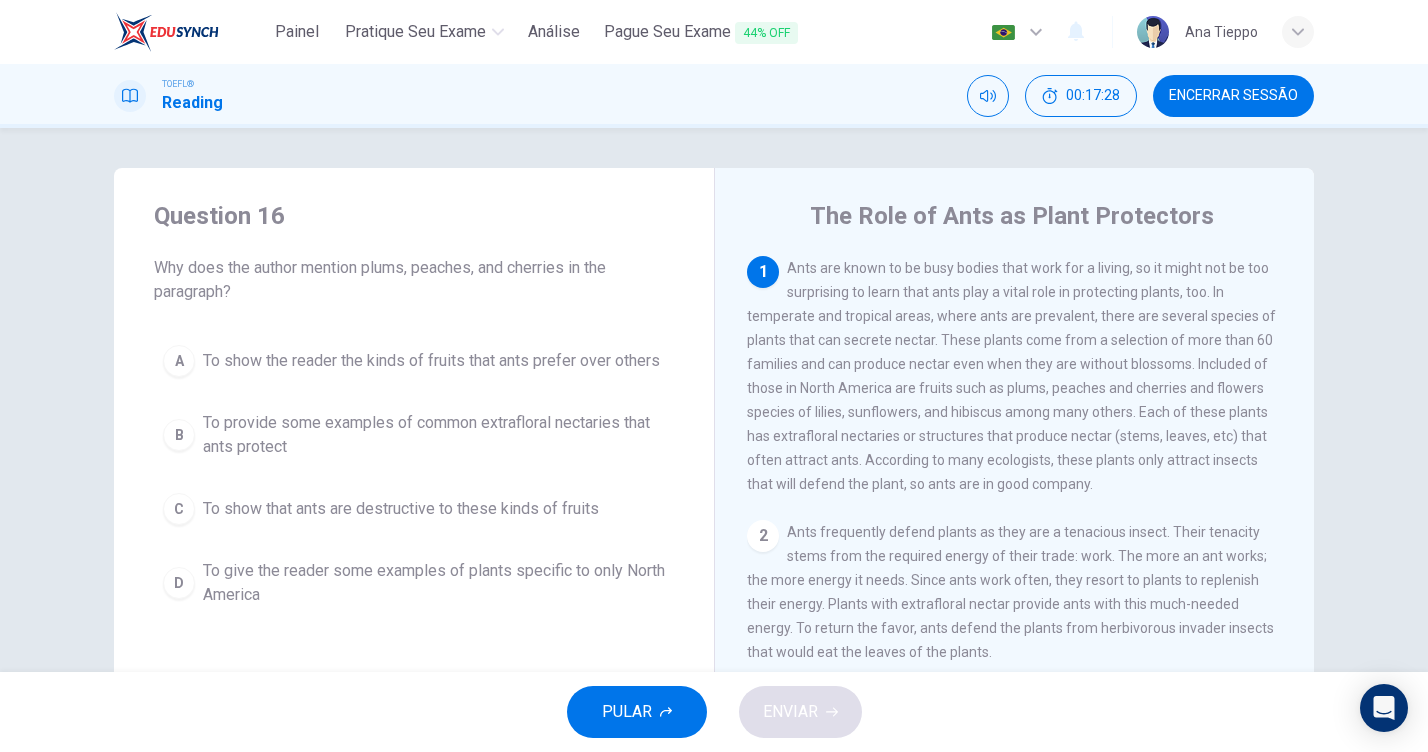 click on "To provide some examples of common extrafloral nectaries that ants protect" at bounding box center (431, 361) 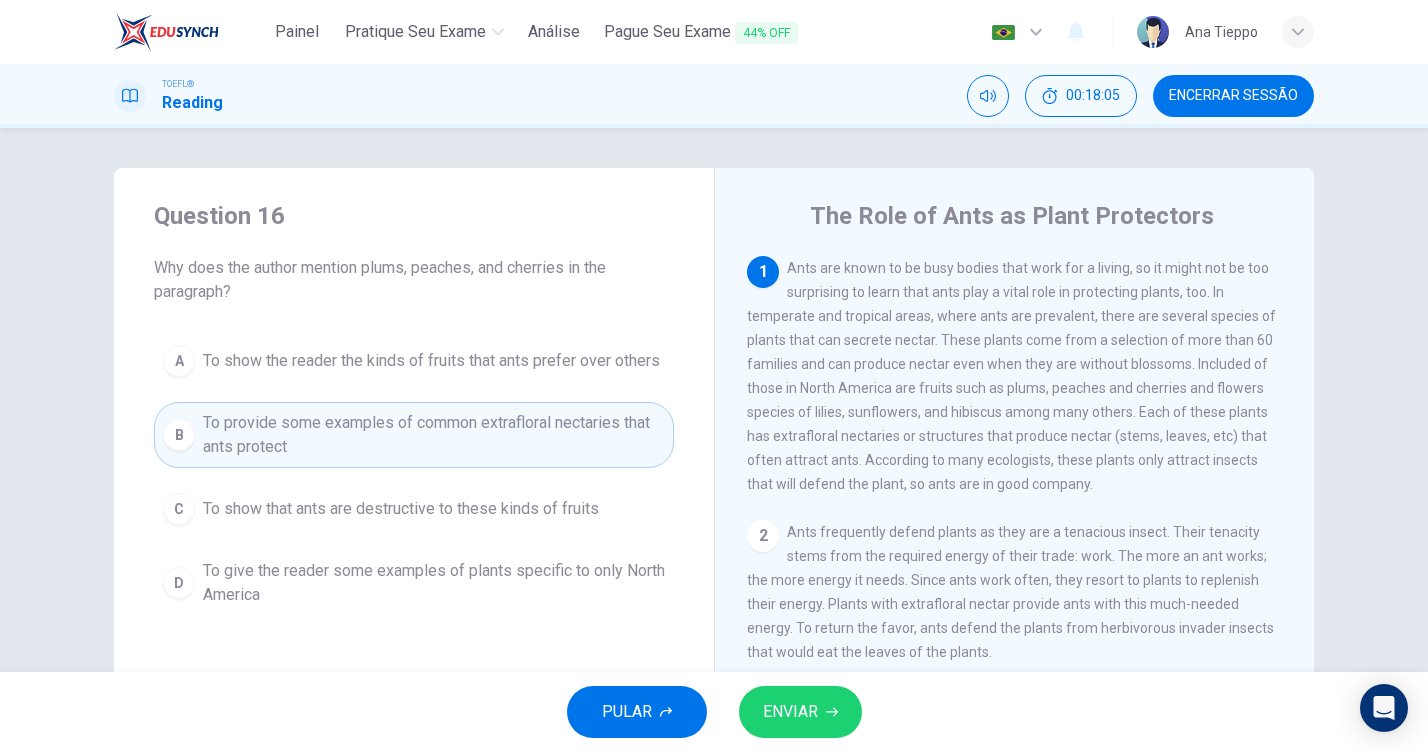 click on "ENVIAR" at bounding box center (790, 712) 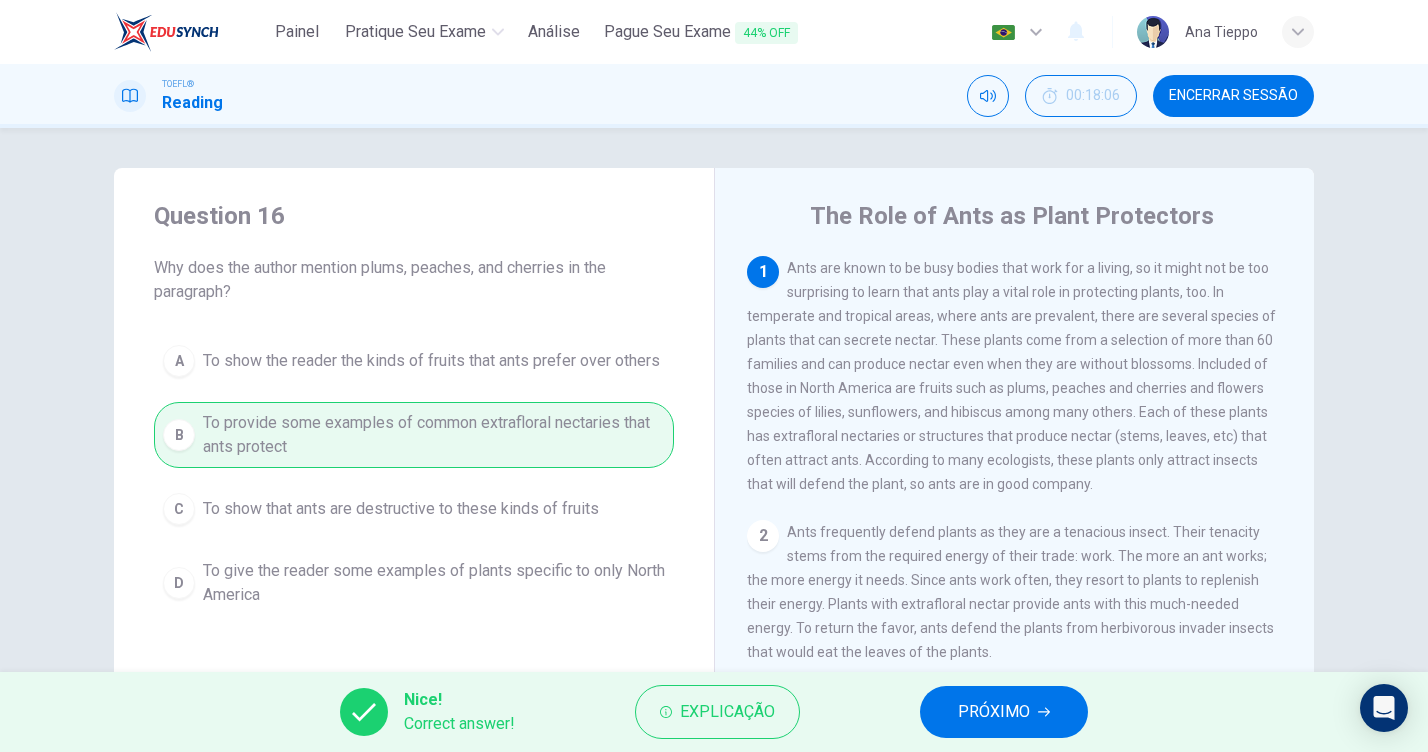 click on "PRÓXIMO" at bounding box center (1004, 712) 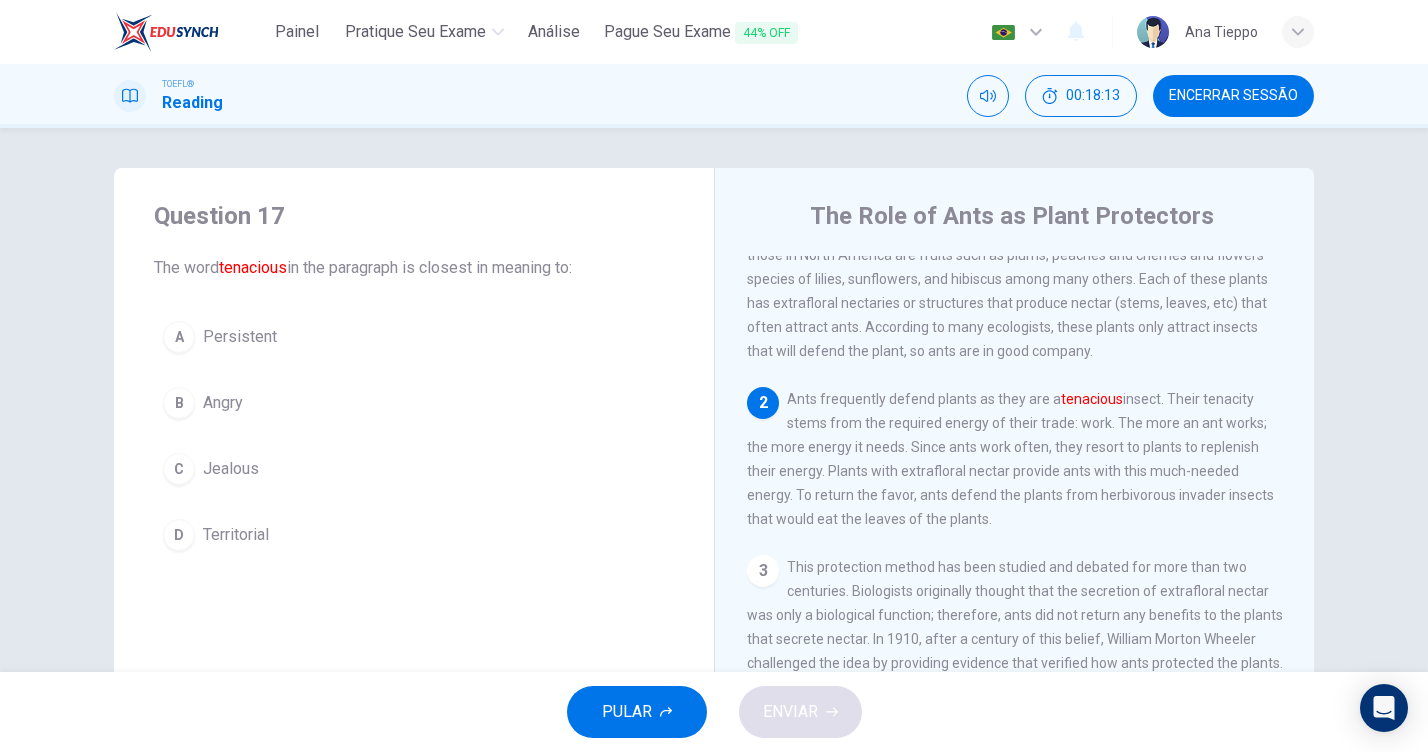 scroll, scrollTop: 135, scrollLeft: 0, axis: vertical 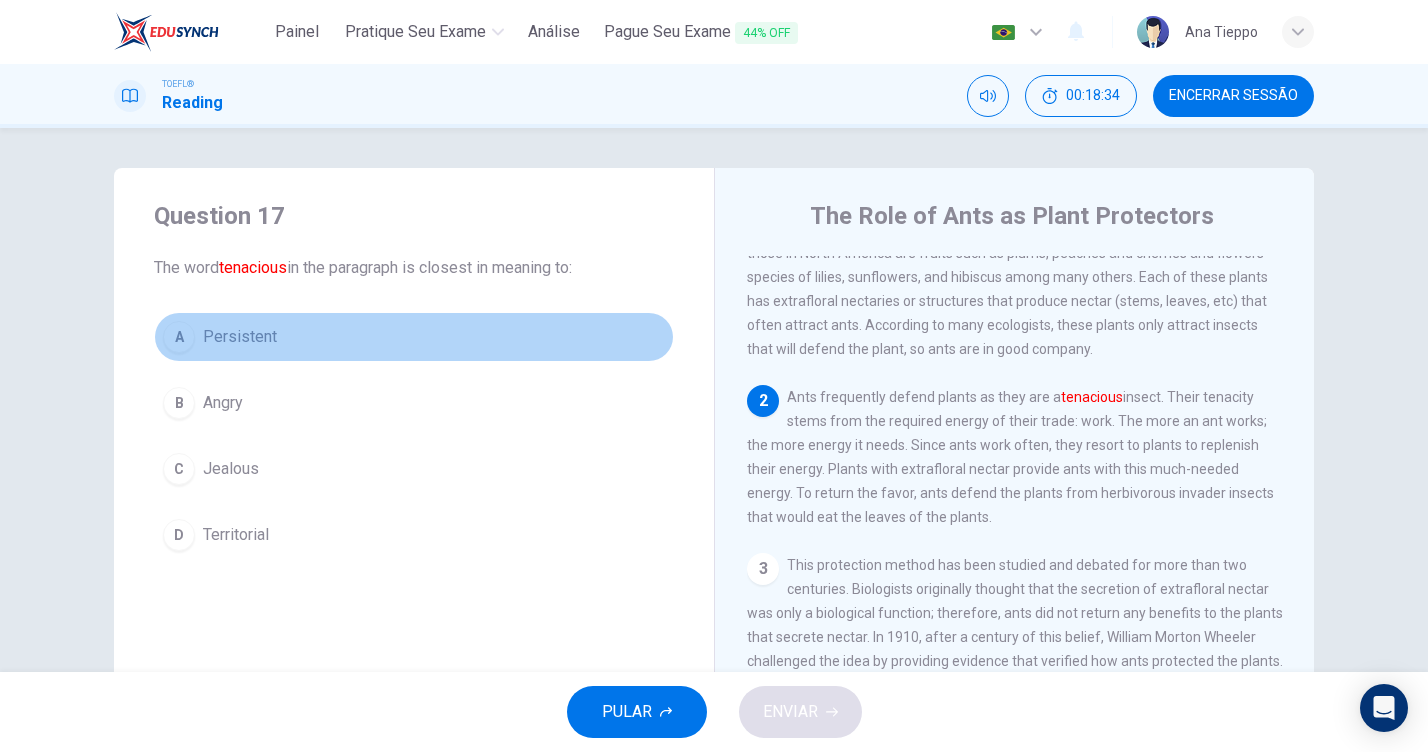 click on "Persistent" at bounding box center [240, 337] 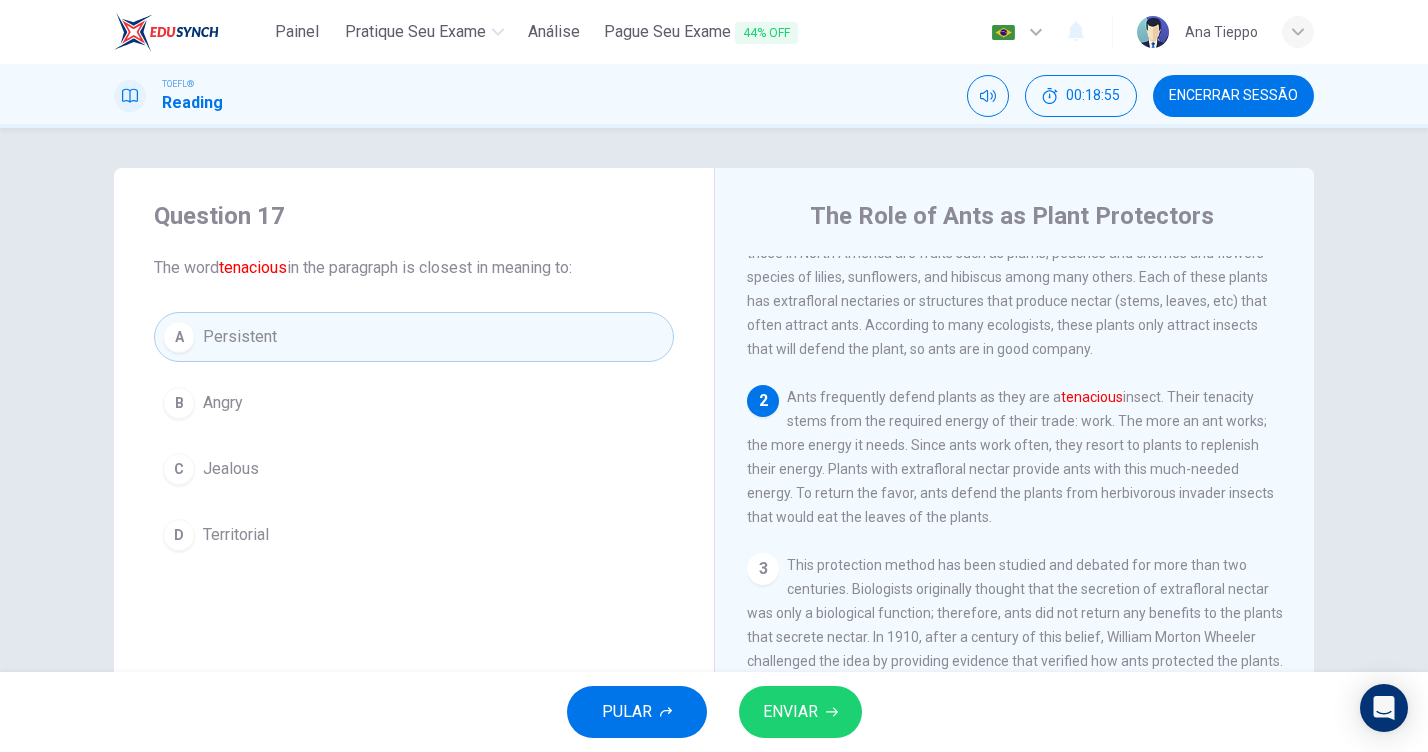 click on "Territorial" at bounding box center (223, 403) 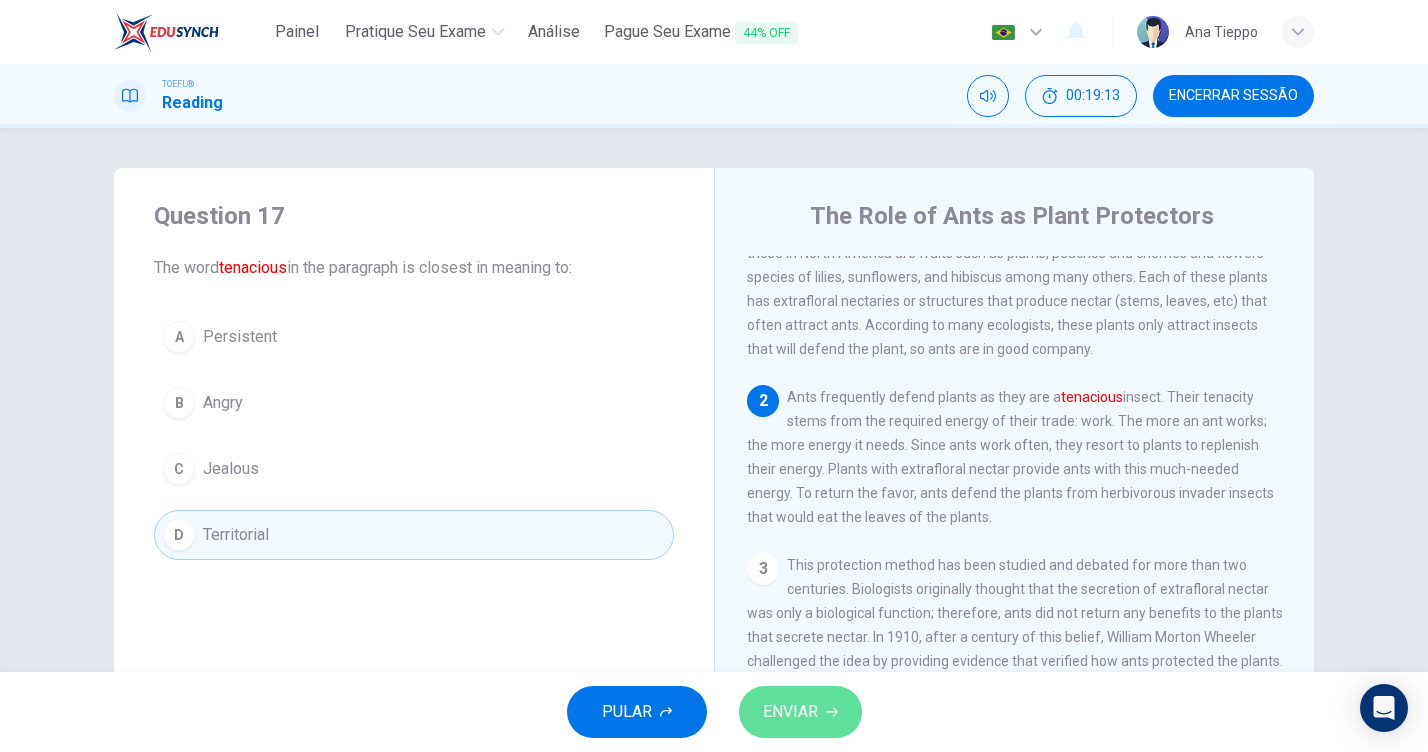 click on "ENVIAR" at bounding box center (790, 712) 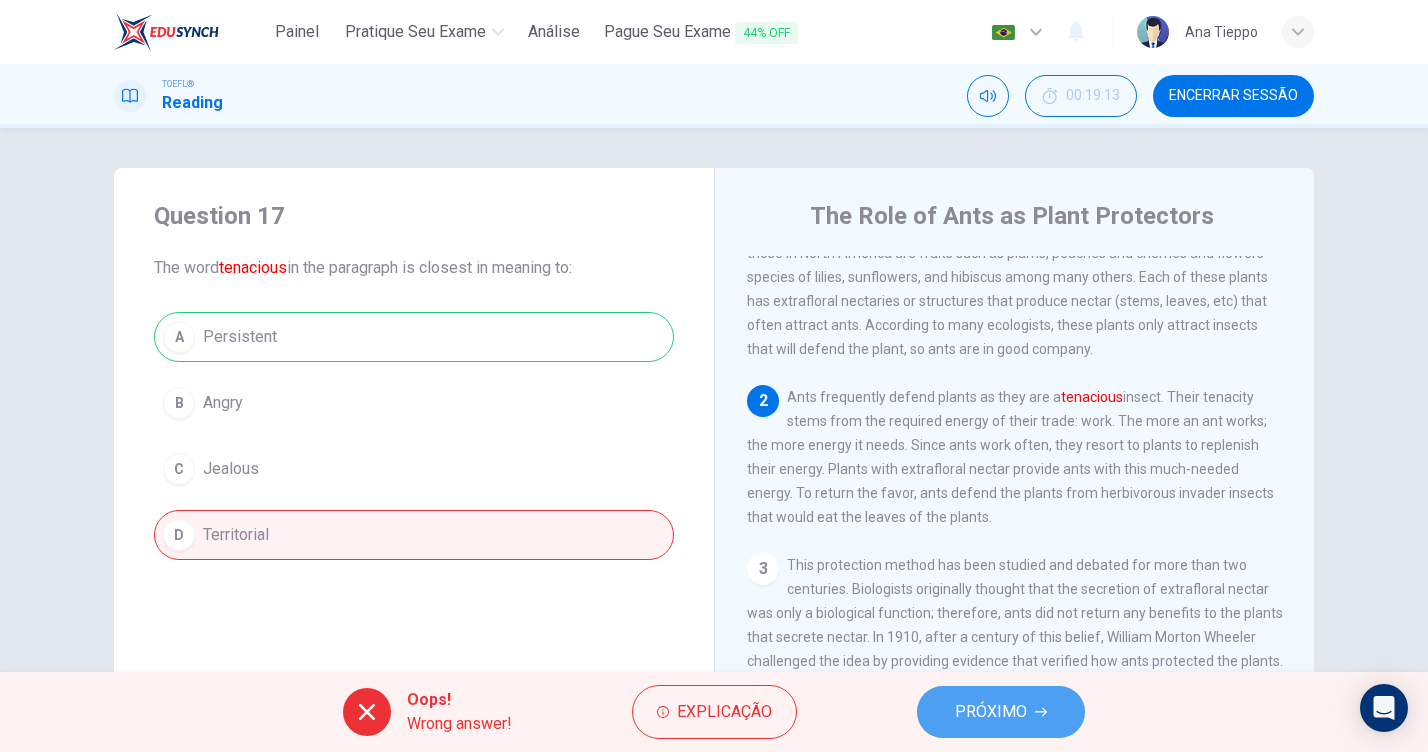 click on "PRÓXIMO" at bounding box center (1001, 712) 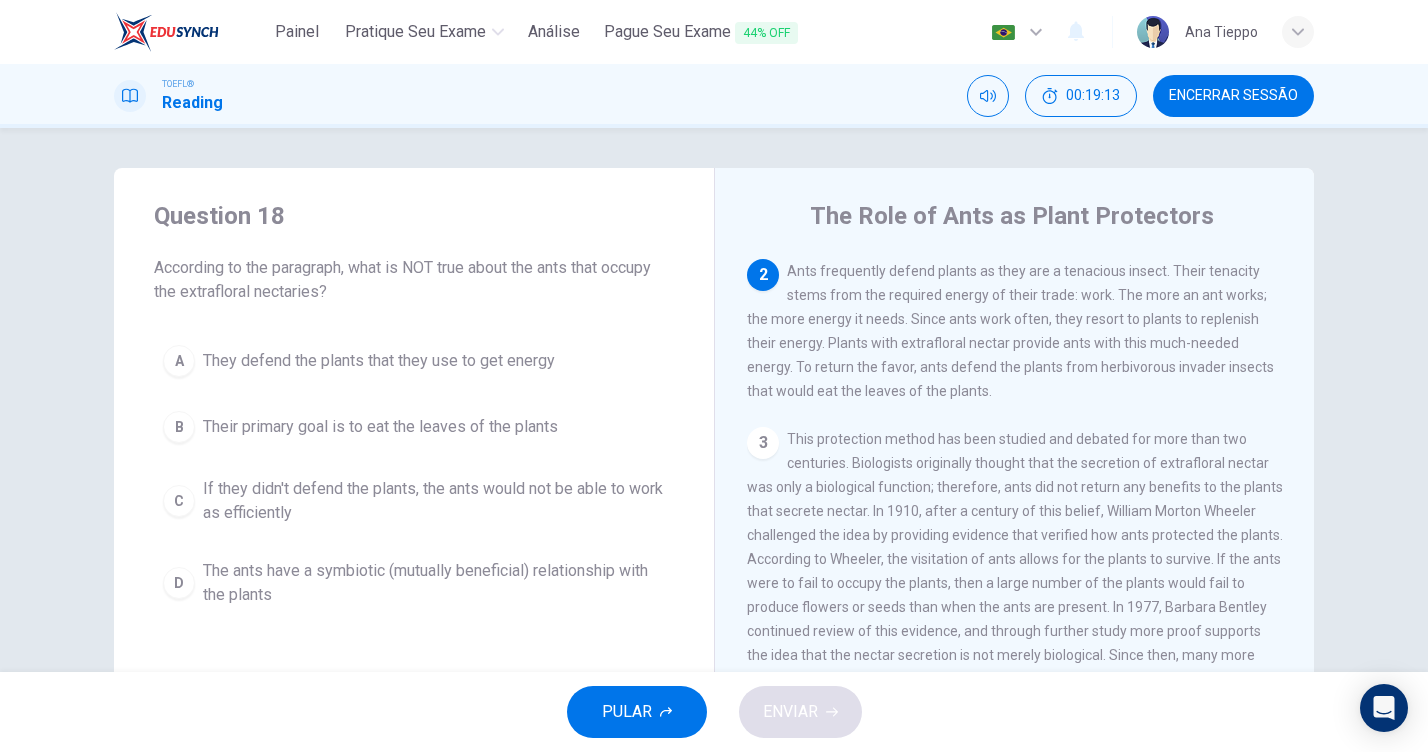 scroll, scrollTop: 264, scrollLeft: 0, axis: vertical 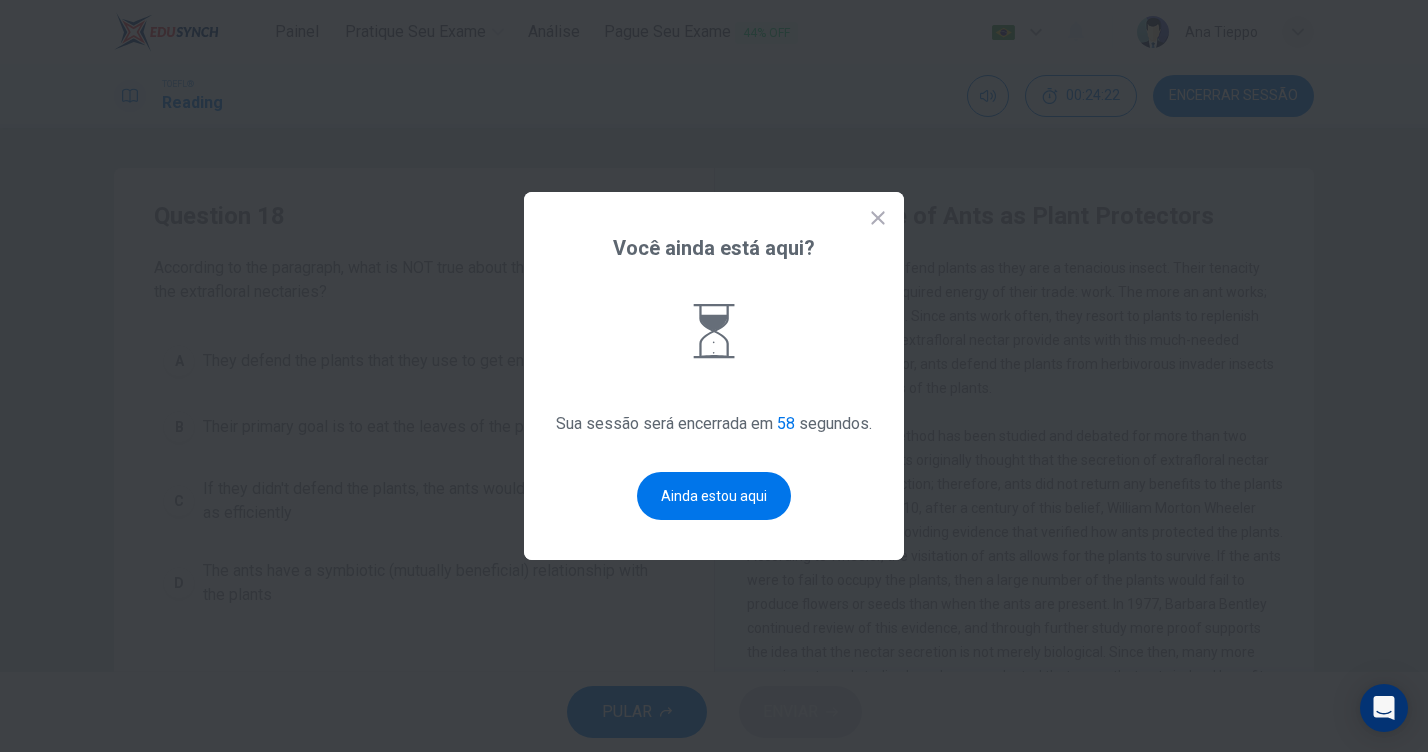 click at bounding box center [878, 218] 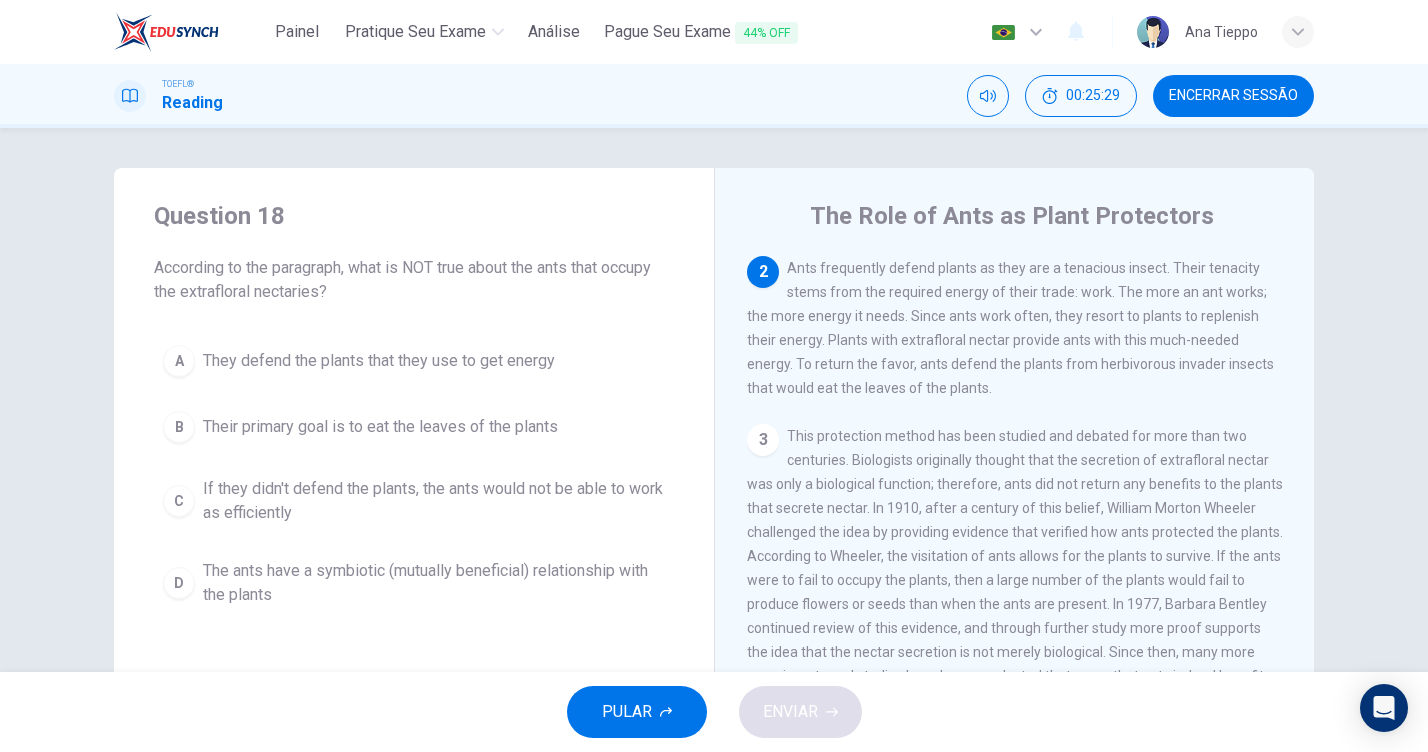 scroll, scrollTop: 0, scrollLeft: 0, axis: both 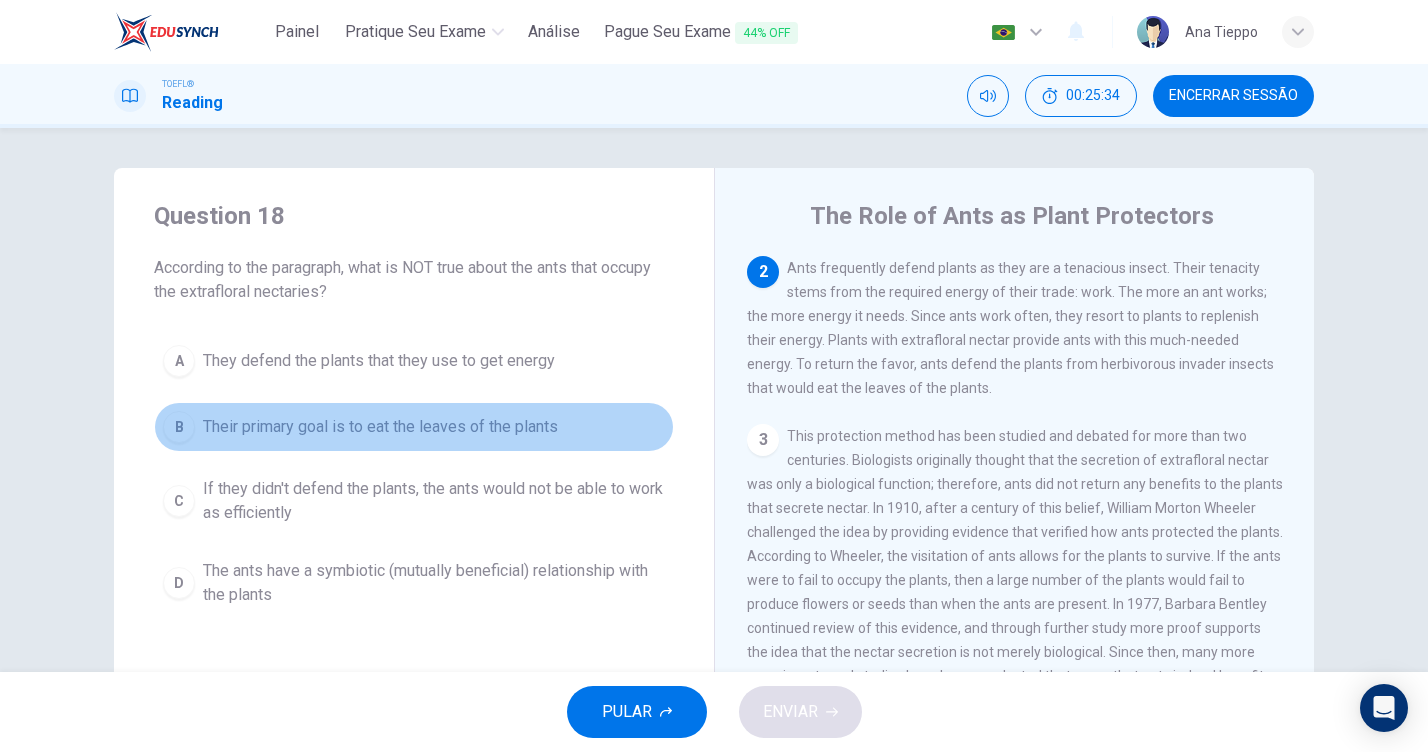 click on "Their primary goal is to eat the leaves of the plants" at bounding box center (379, 361) 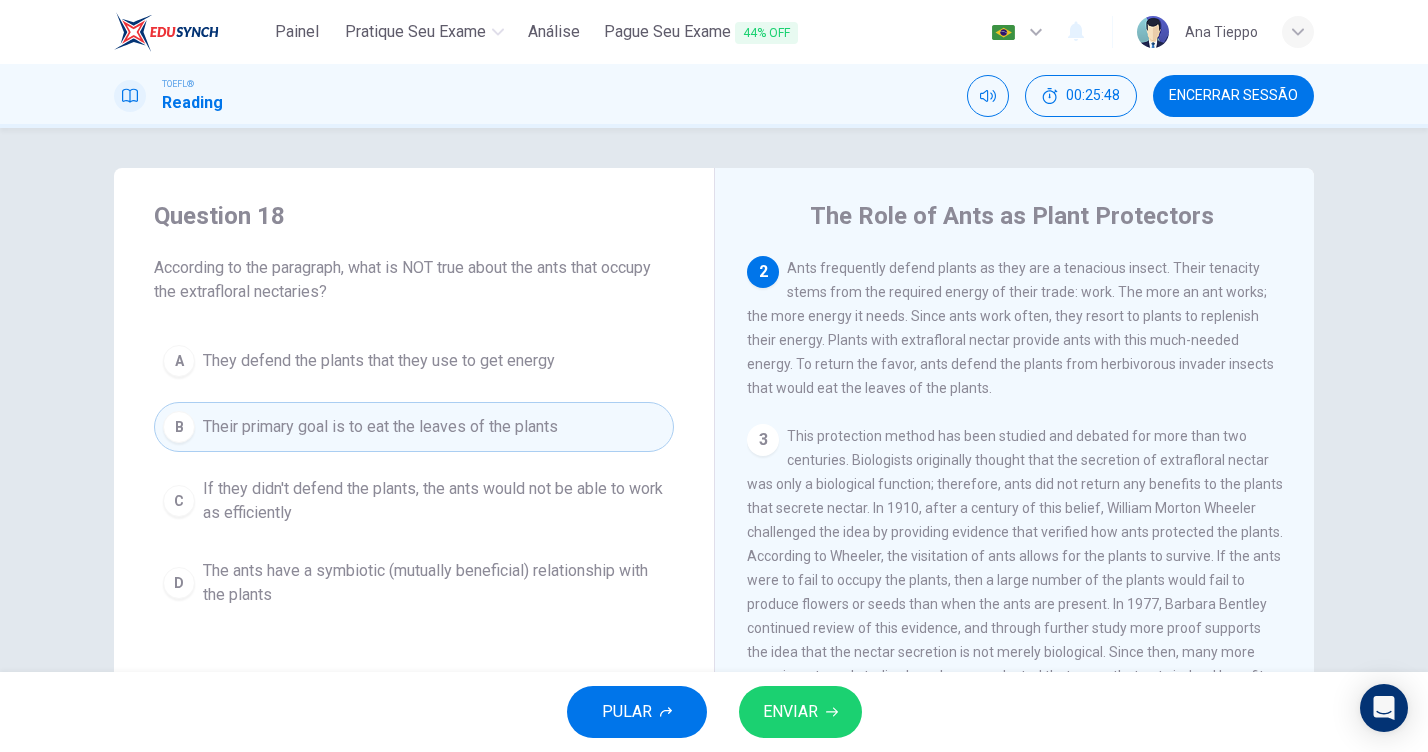 click on "ENVIAR" at bounding box center (790, 712) 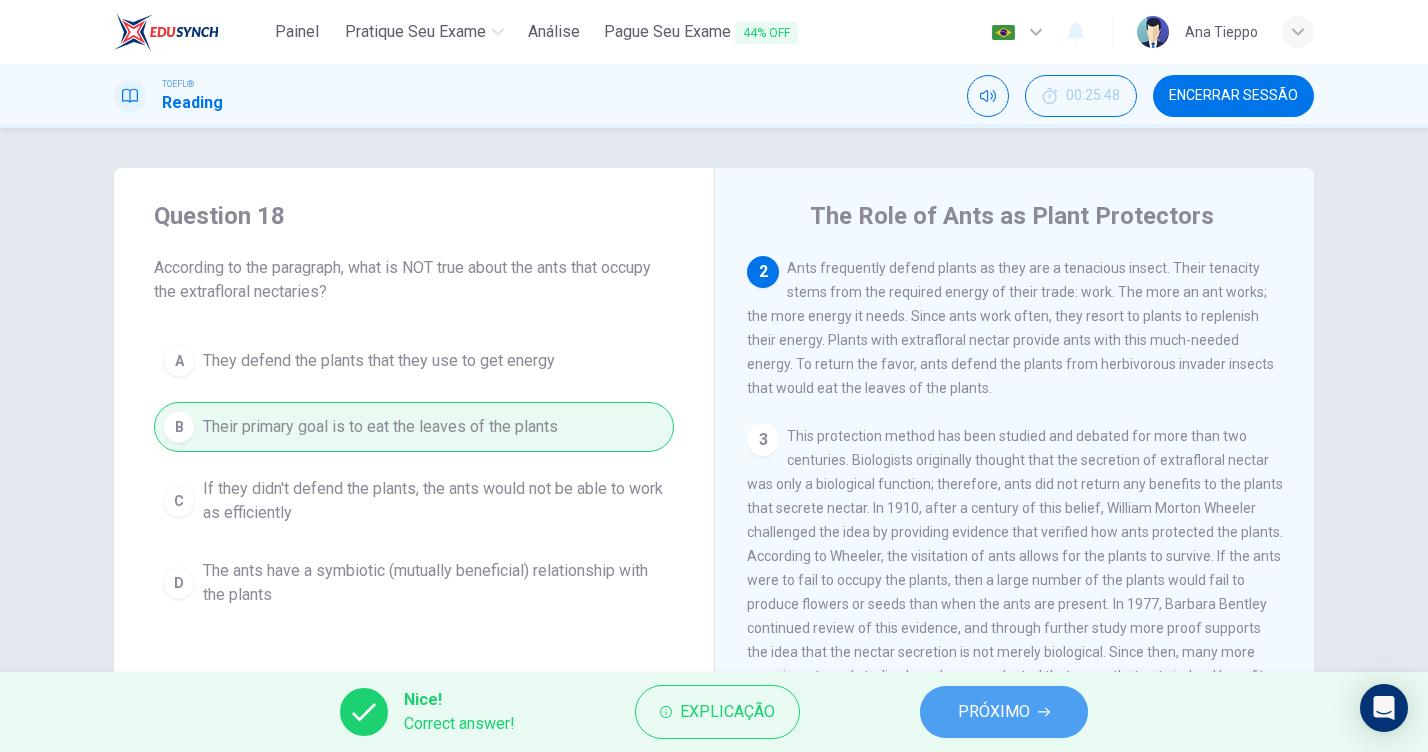click on "PRÓXIMO" at bounding box center [994, 712] 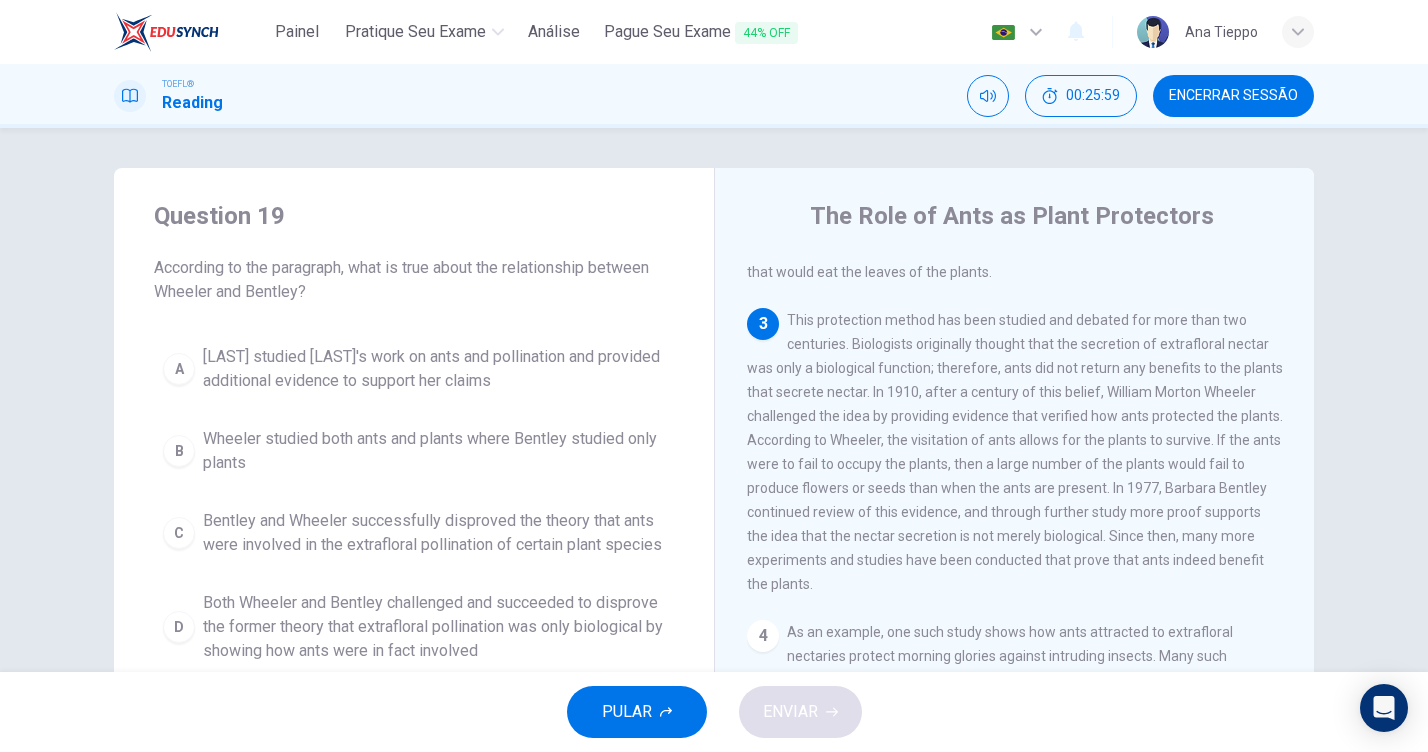 scroll, scrollTop: 390, scrollLeft: 0, axis: vertical 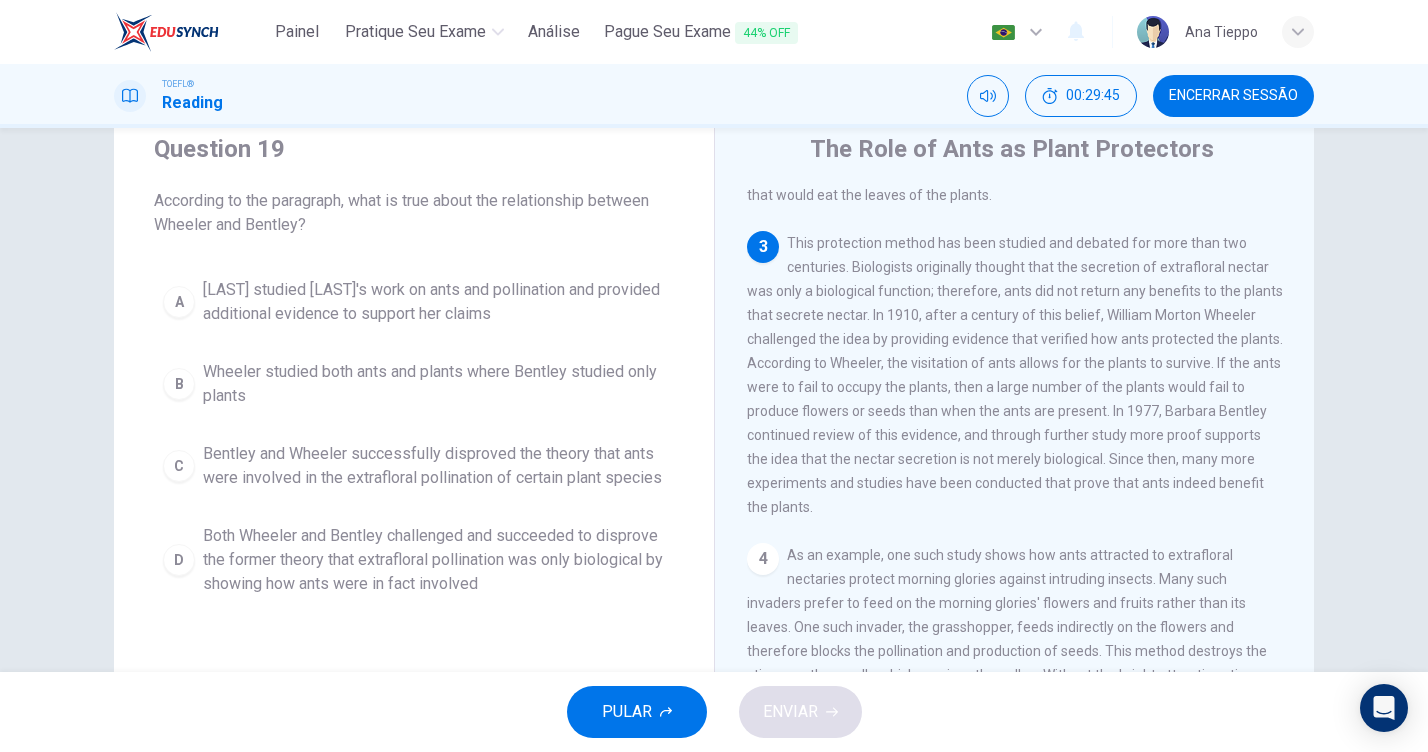click on "D Both Wheeler and Bentley challenged and succeeded to disprove the former theory that extrafloral pollination was only biological by showing how ants were in fact involved" at bounding box center (414, 560) 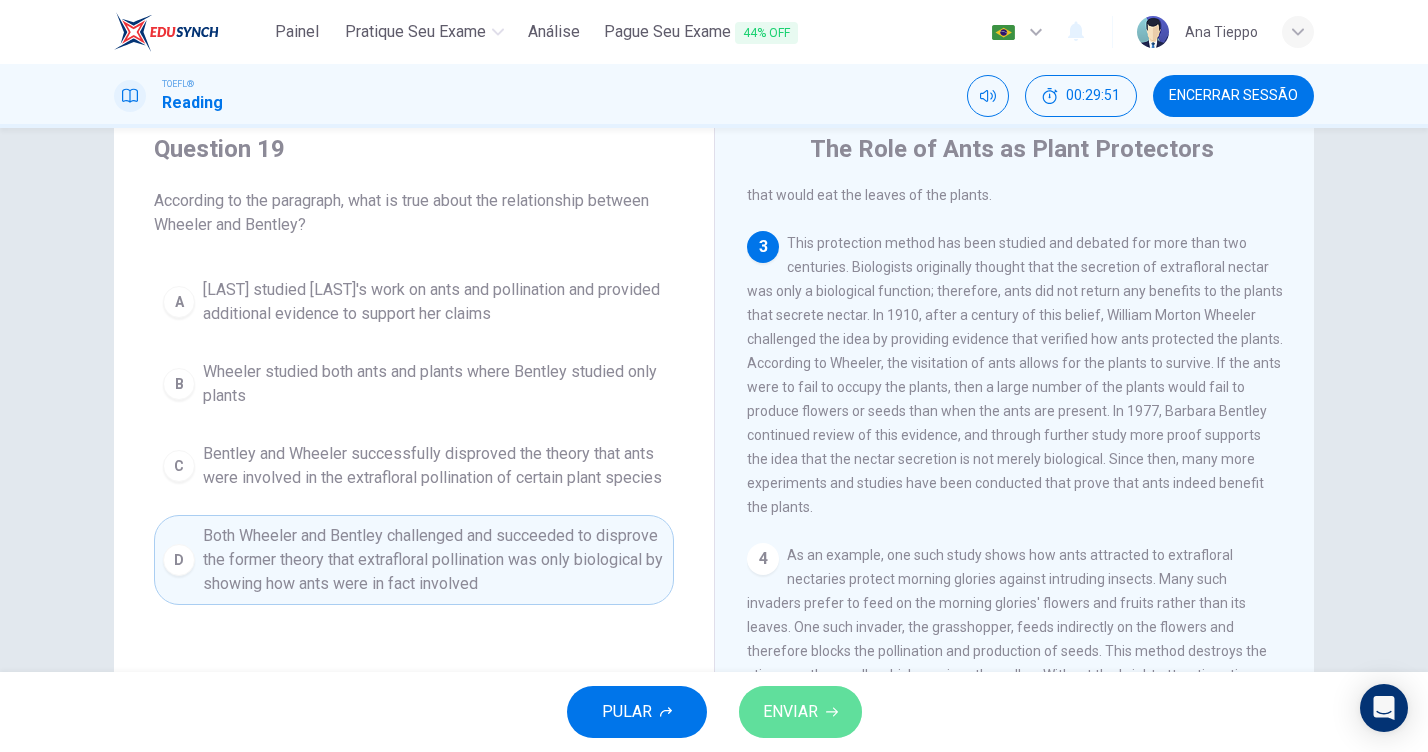 click on "ENVIAR" at bounding box center [790, 712] 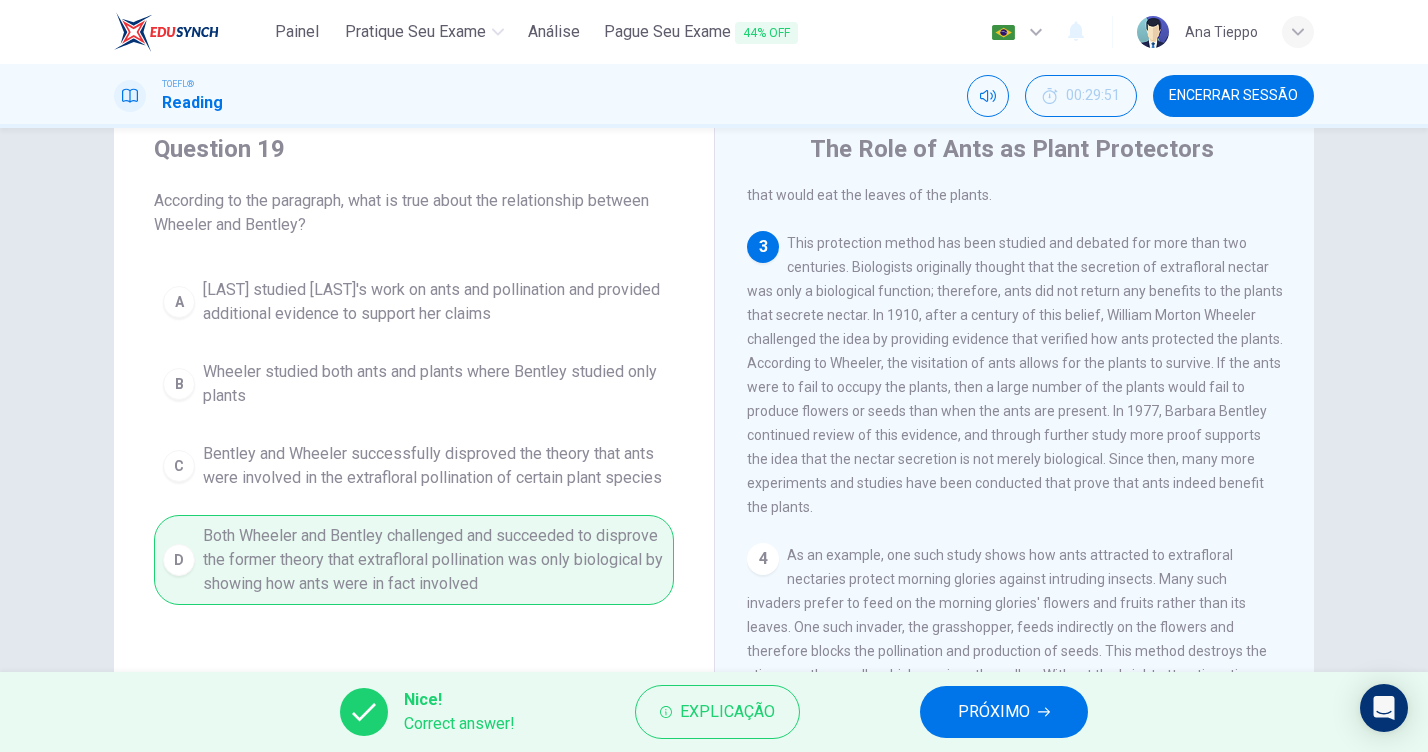 click on "PRÓXIMO" at bounding box center [994, 712] 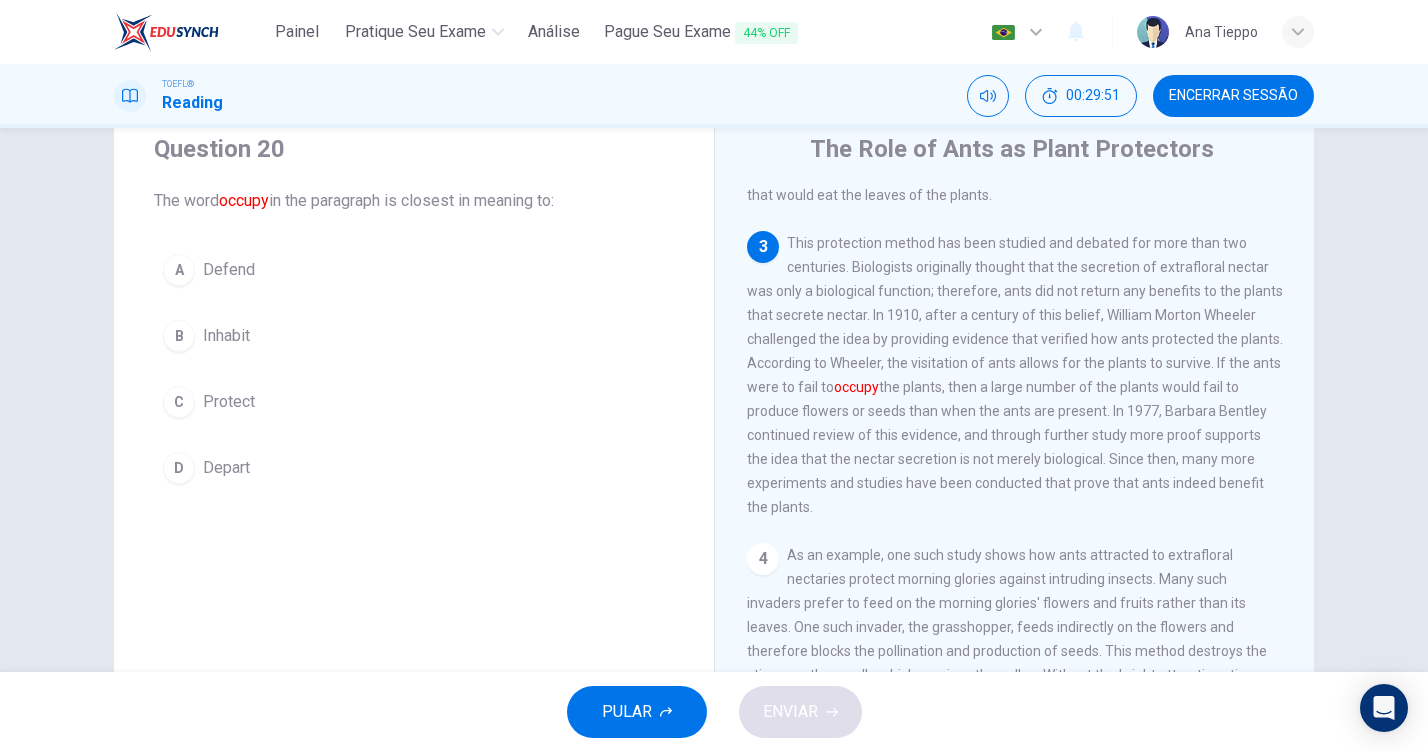 scroll, scrollTop: 432, scrollLeft: 0, axis: vertical 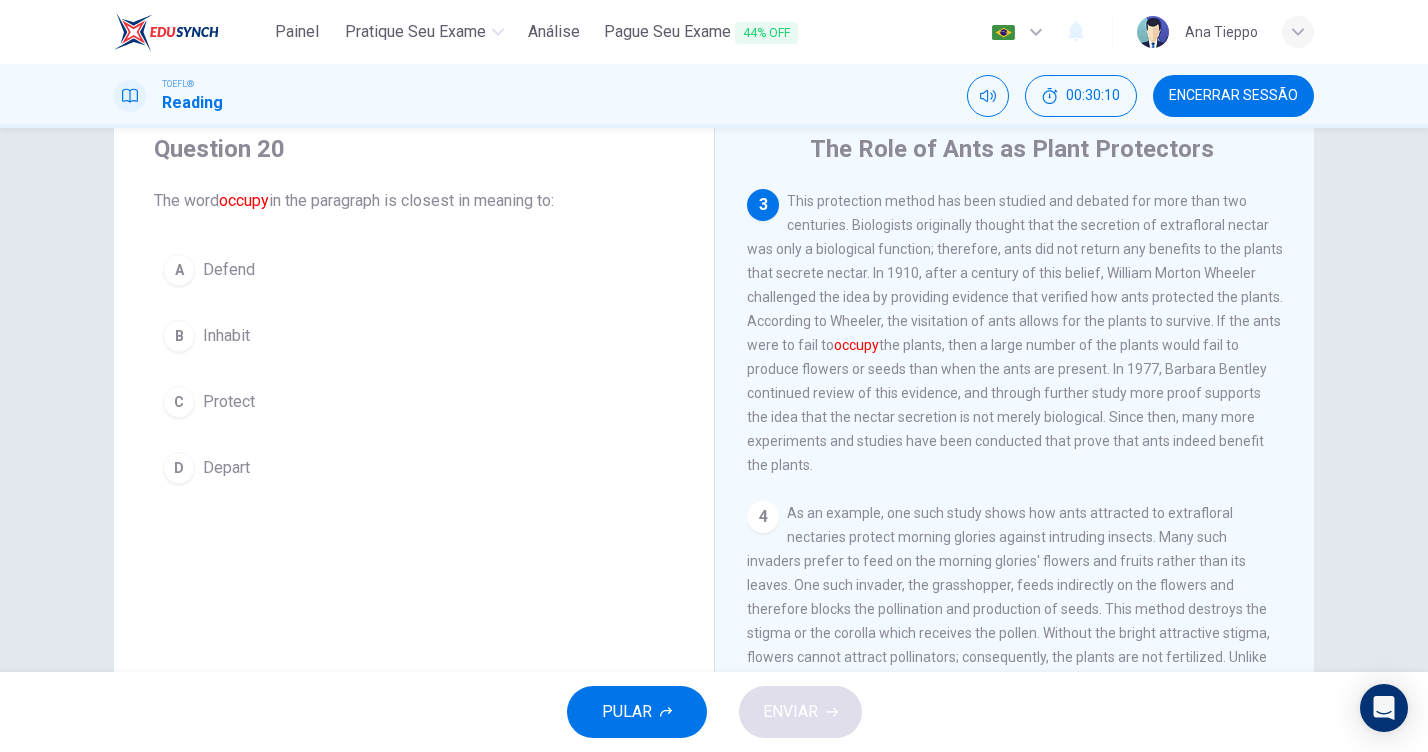 click on "Inhabit" at bounding box center (229, 270) 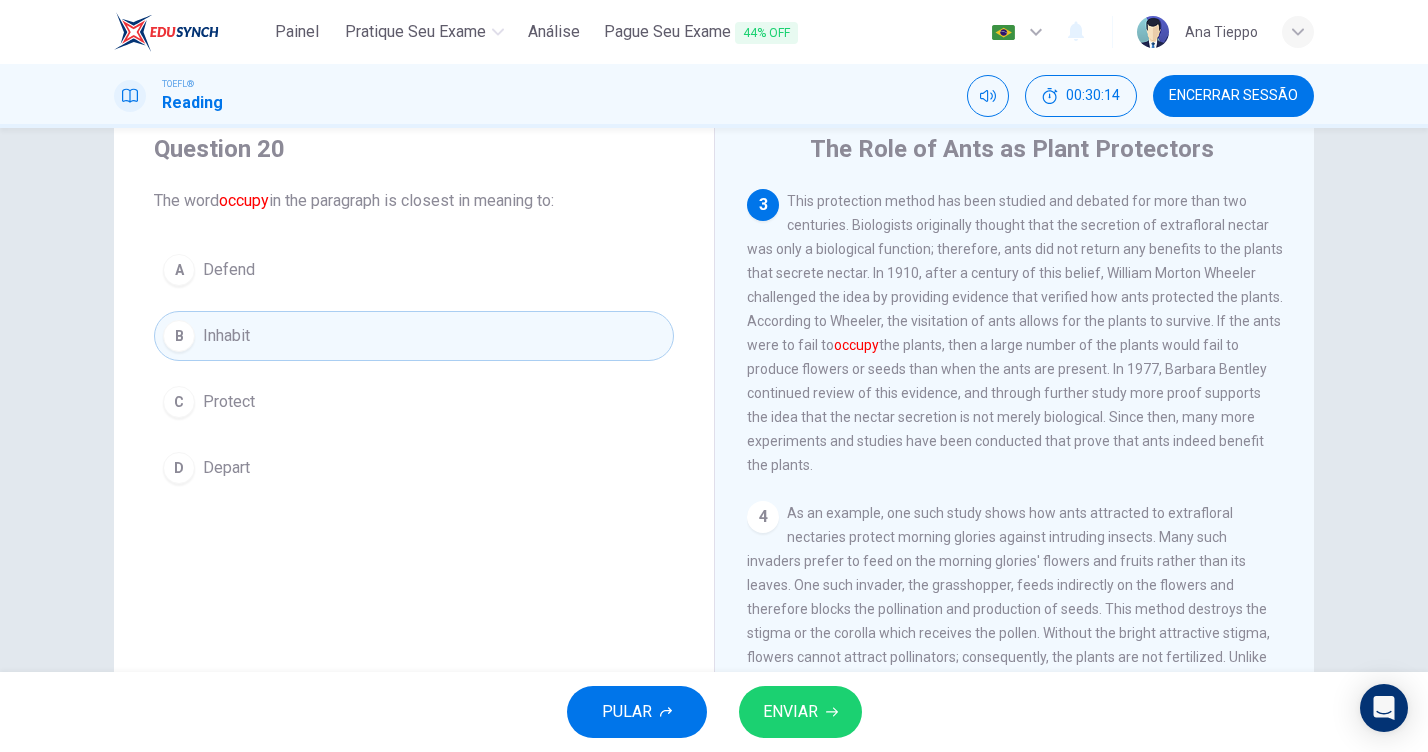 click on "ENVIAR" at bounding box center [790, 712] 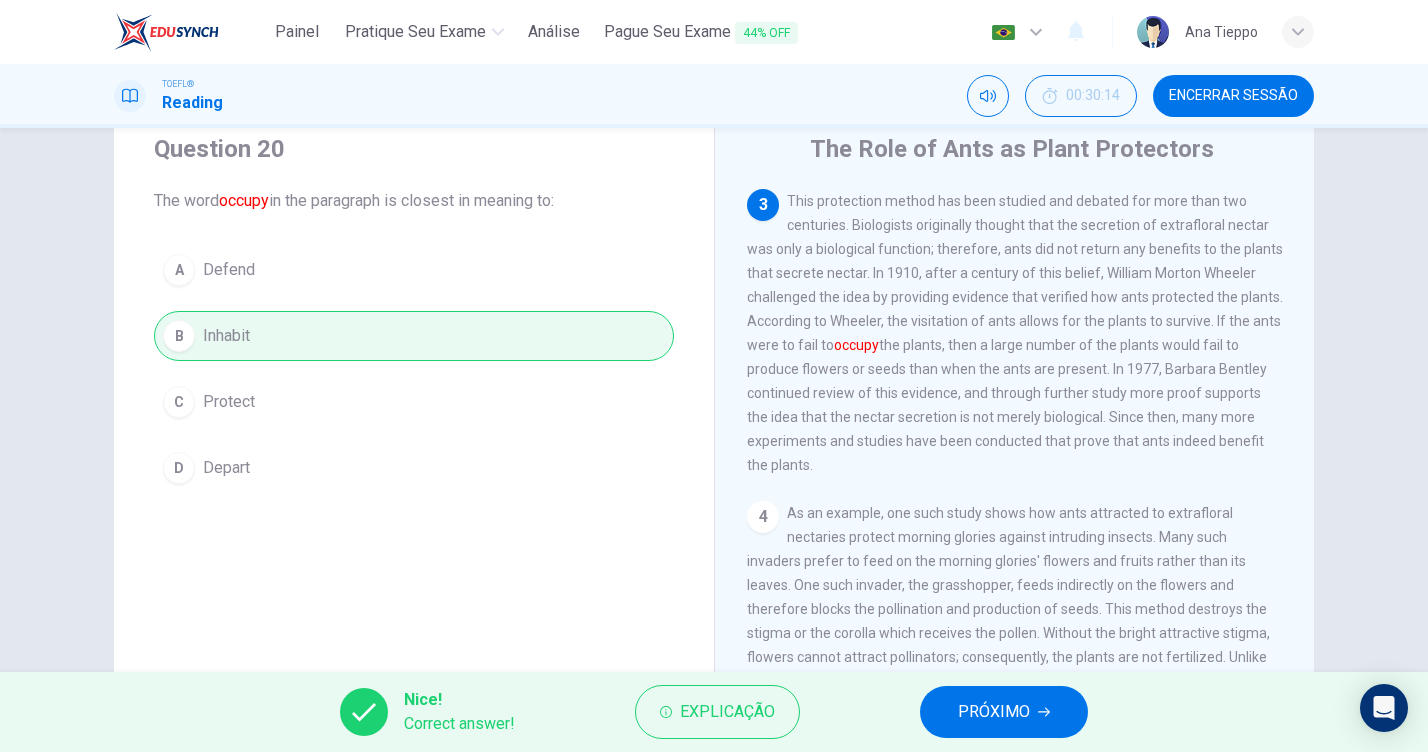click on "PRÓXIMO" at bounding box center (1004, 712) 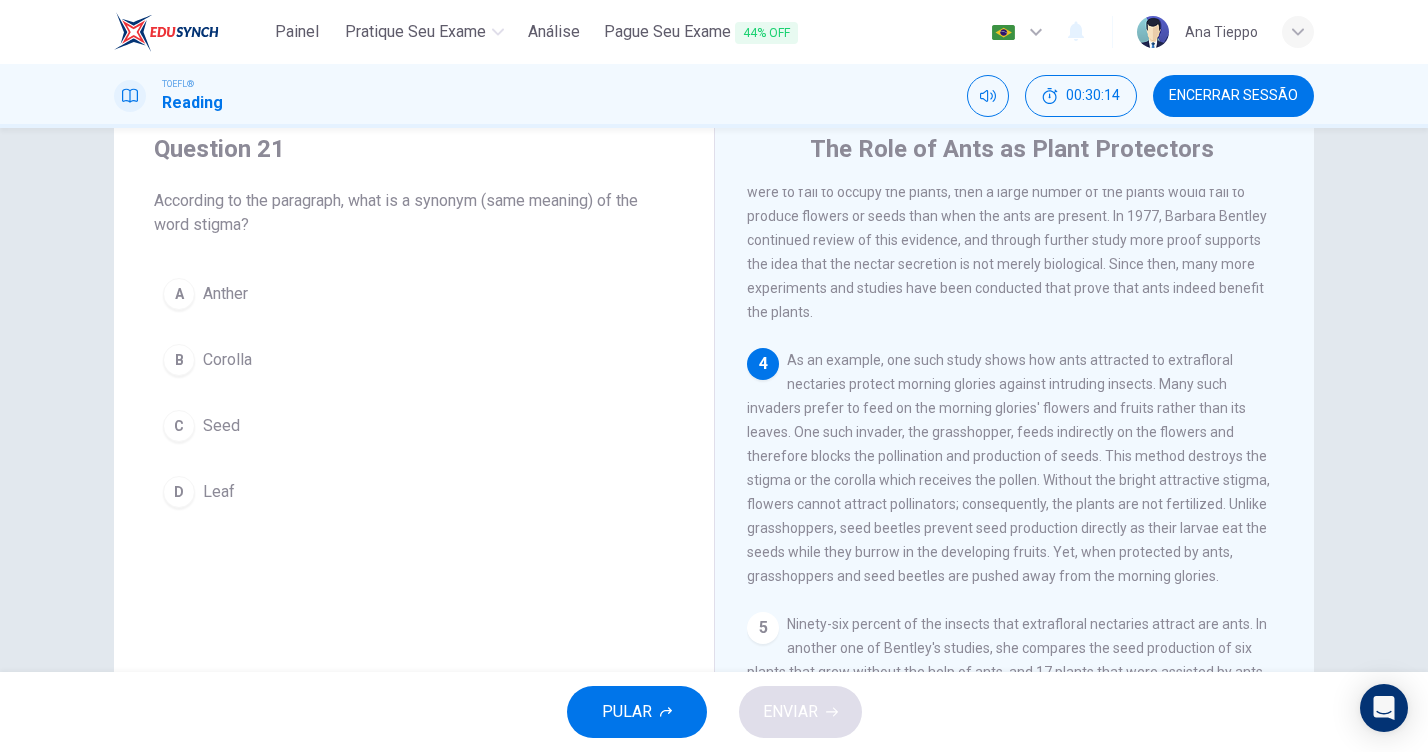 scroll, scrollTop: 609, scrollLeft: 0, axis: vertical 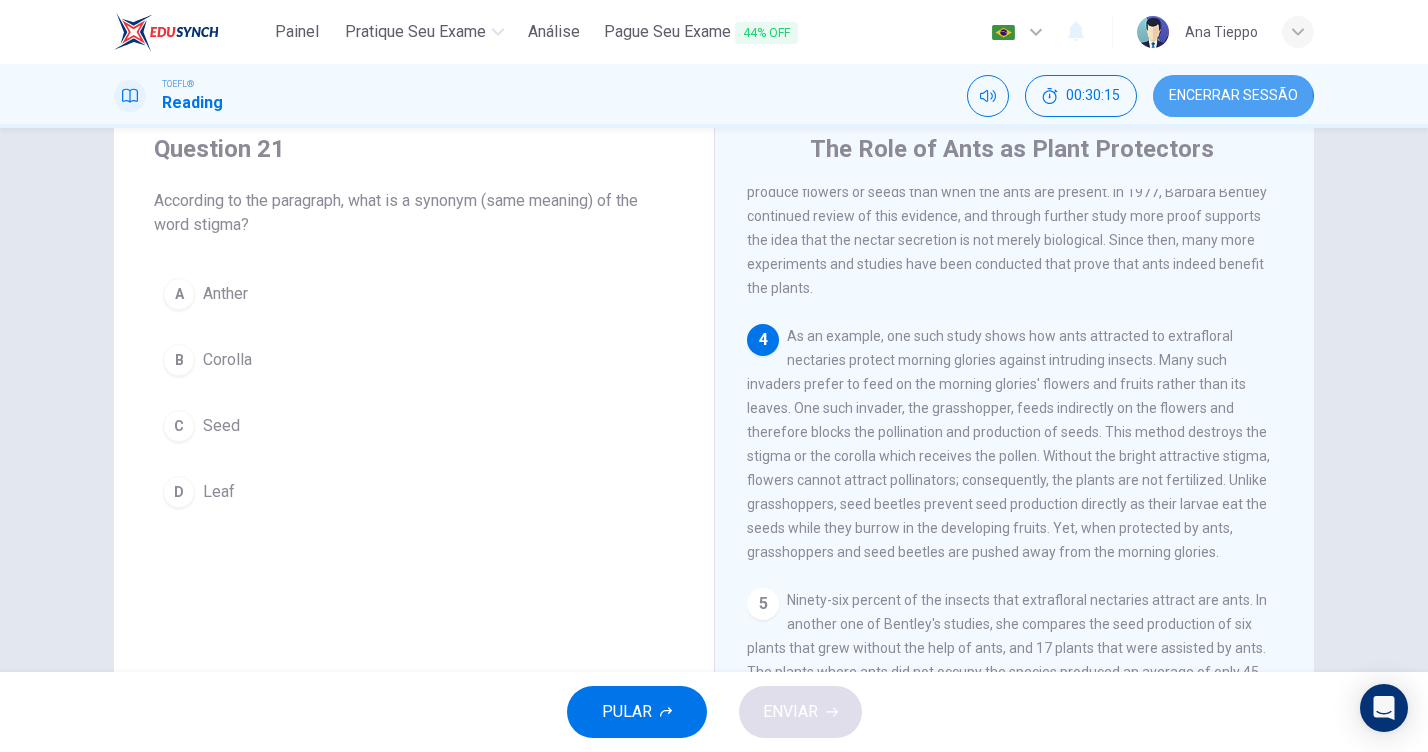 click on "Encerrar Sessão" at bounding box center (1233, 96) 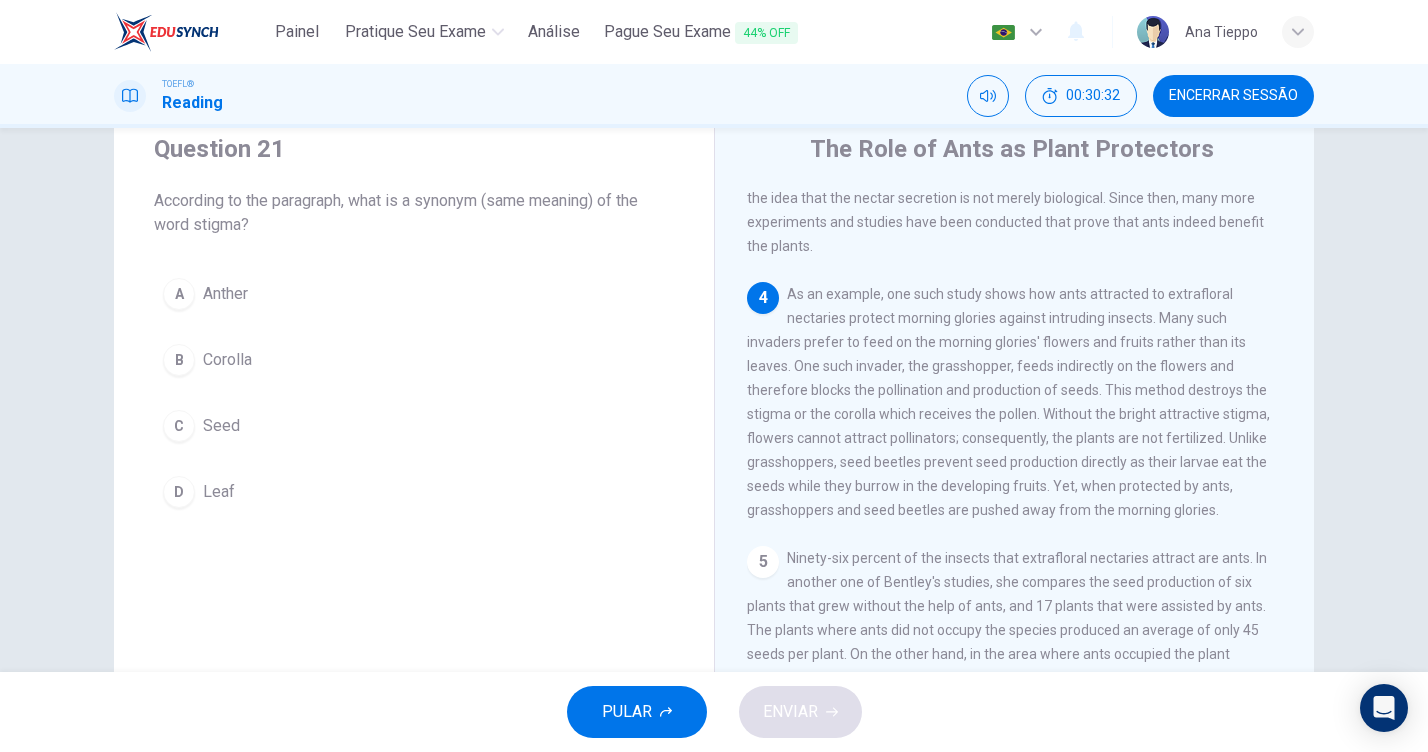 scroll, scrollTop: 649, scrollLeft: 0, axis: vertical 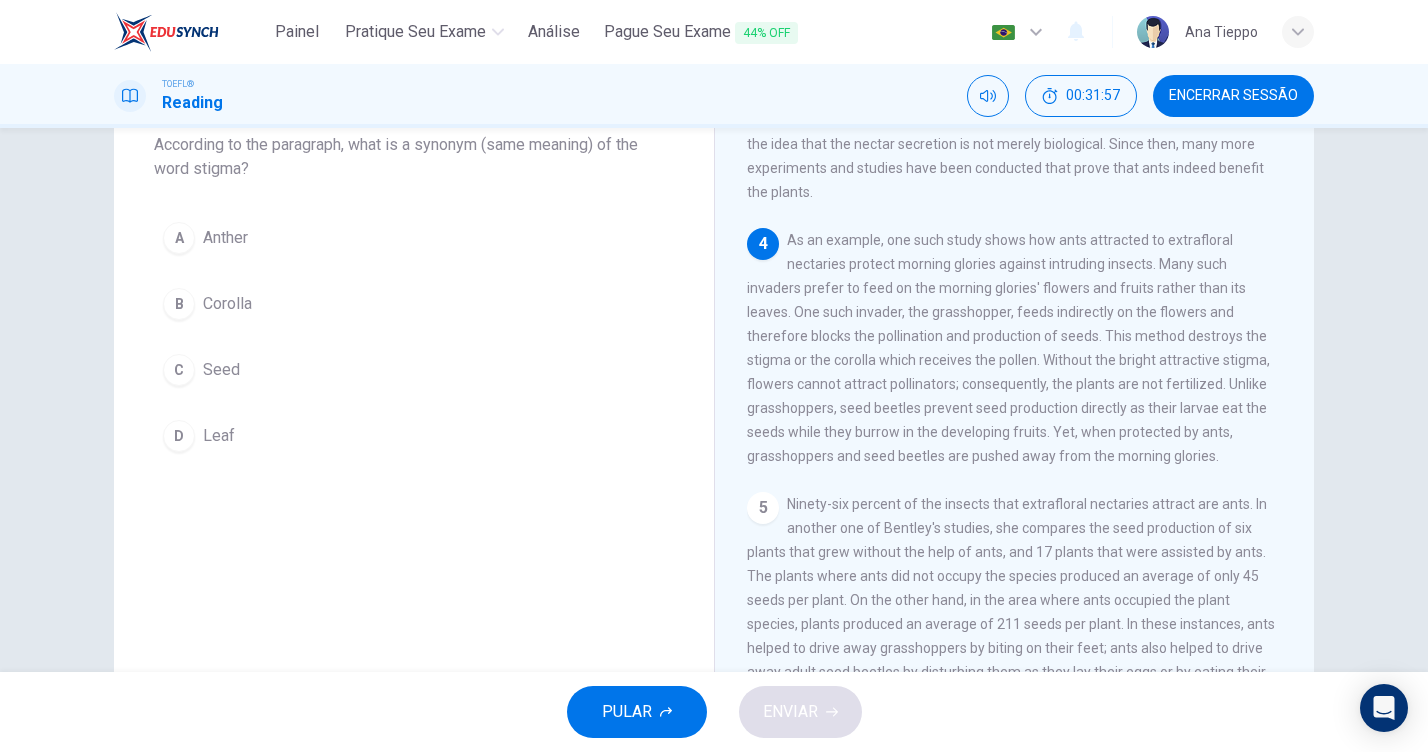 click on "Corolla" at bounding box center (225, 238) 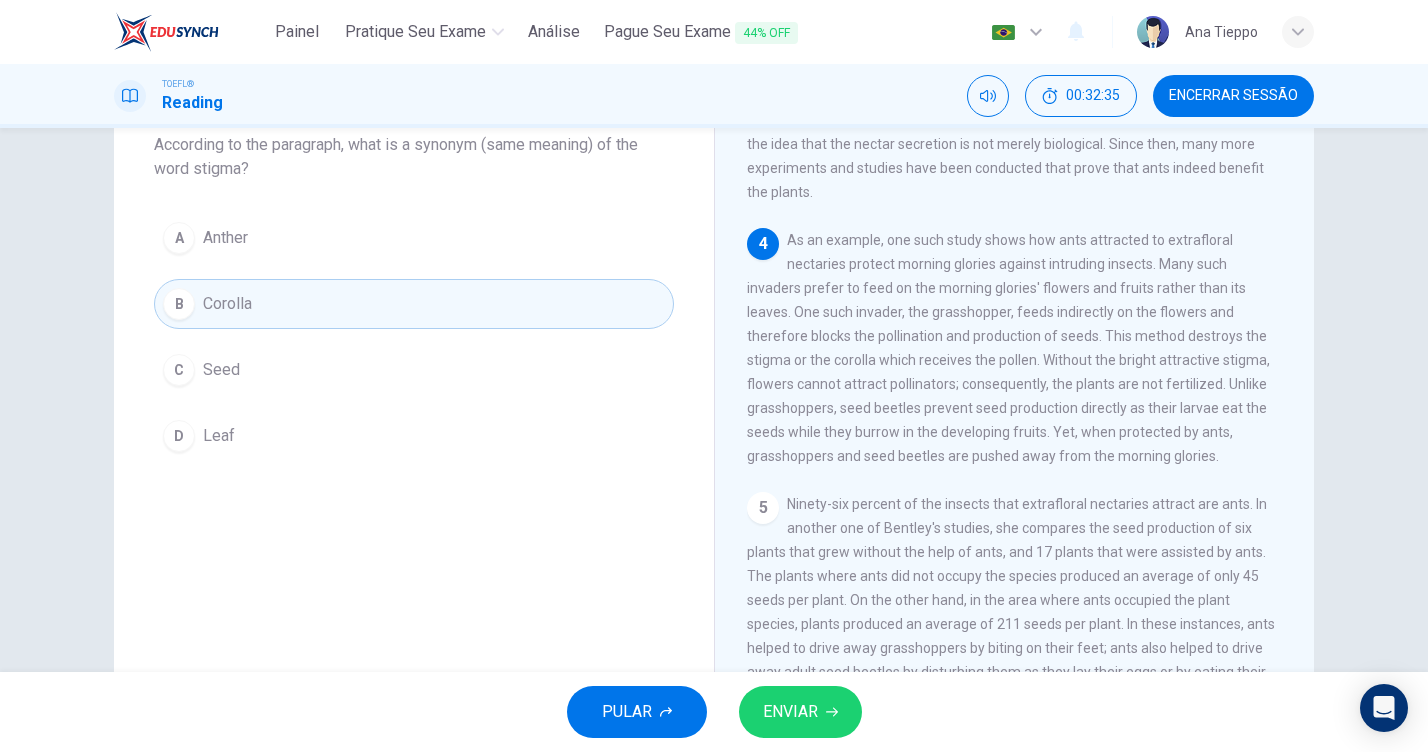 click on "Anther" at bounding box center (225, 238) 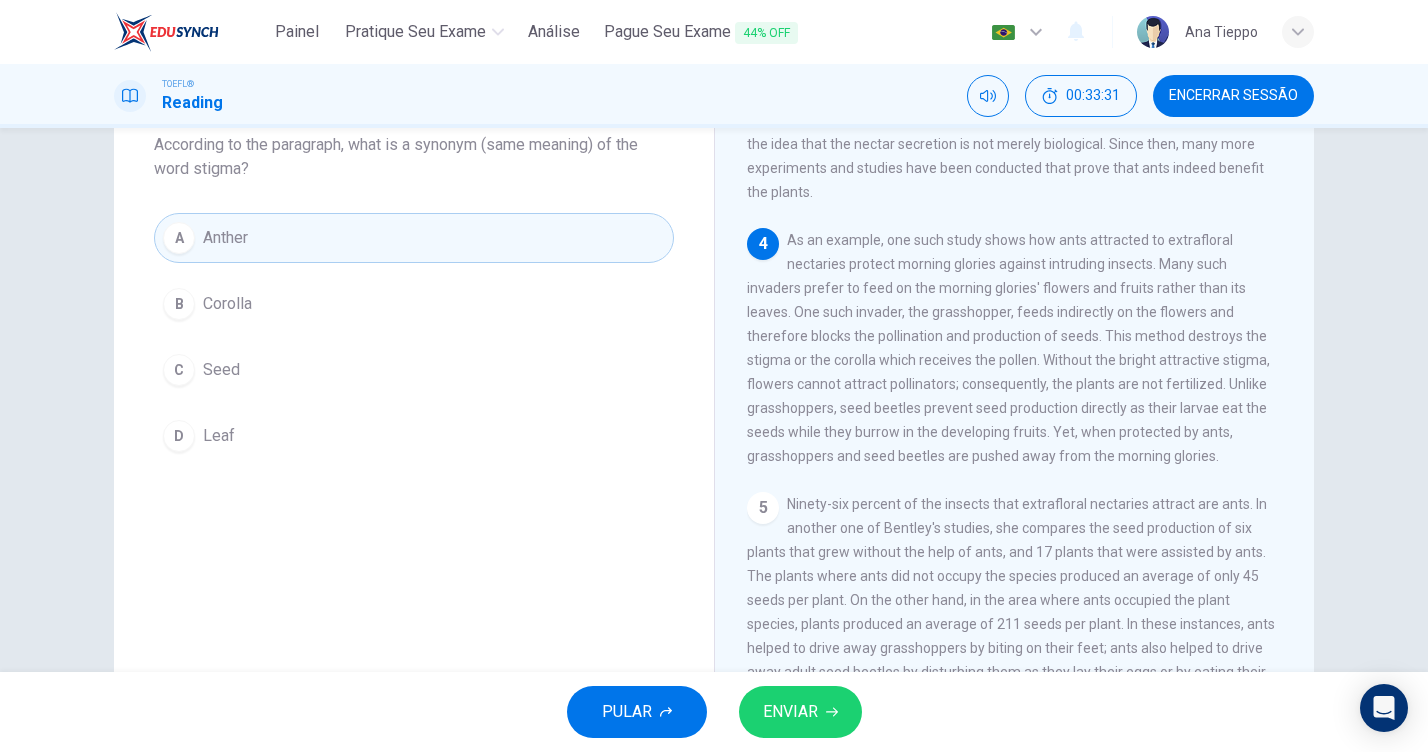 click on "ENVIAR" at bounding box center [790, 712] 